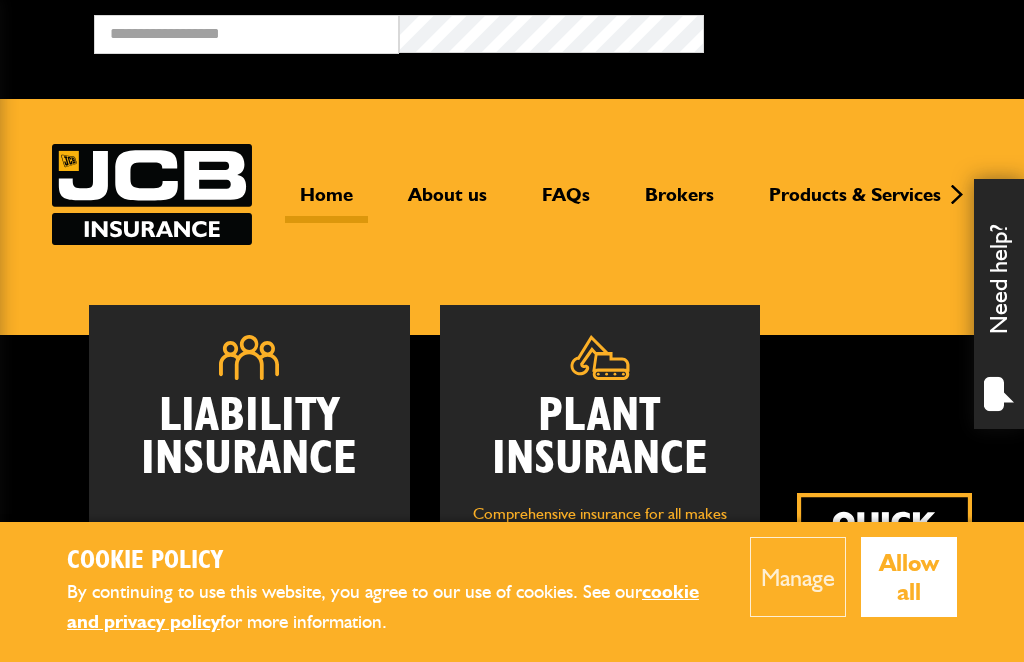scroll, scrollTop: 0, scrollLeft: 0, axis: both 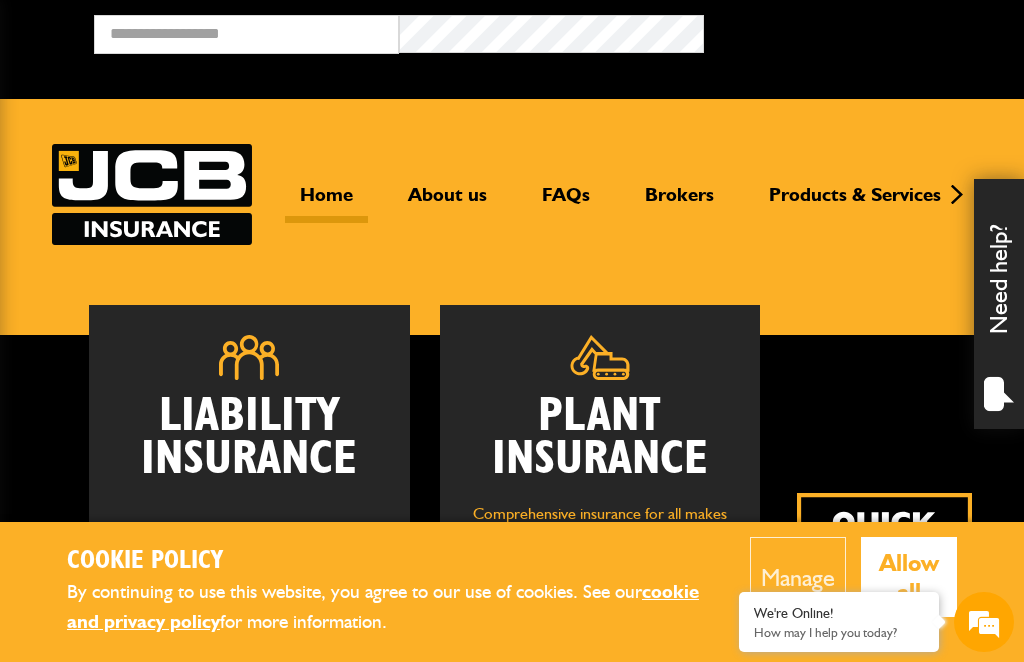click on "Allow all" at bounding box center [909, 577] 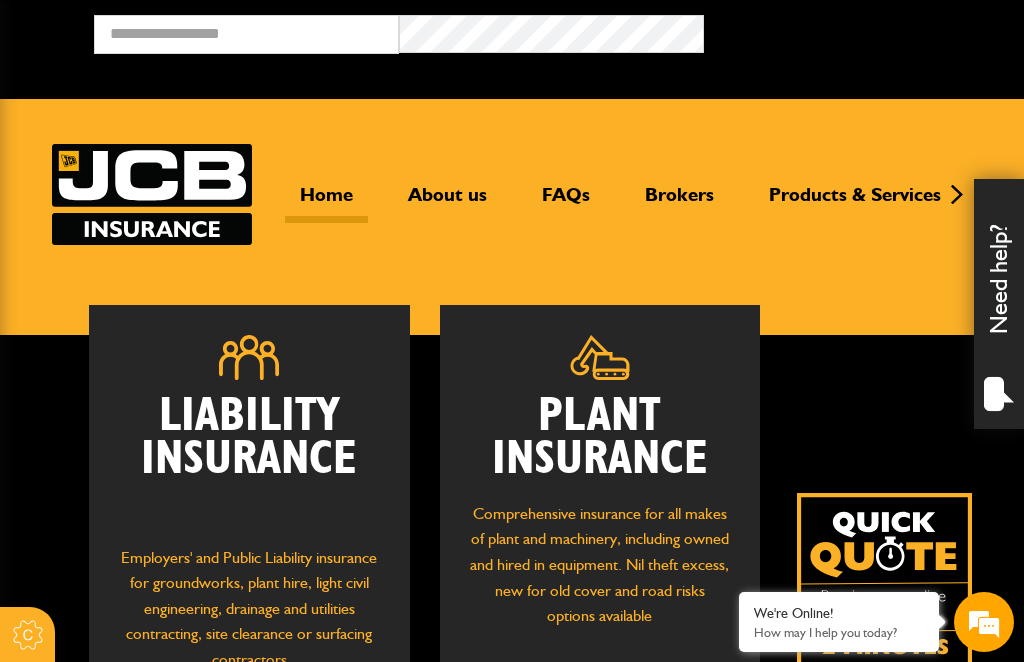 scroll, scrollTop: 0, scrollLeft: 0, axis: both 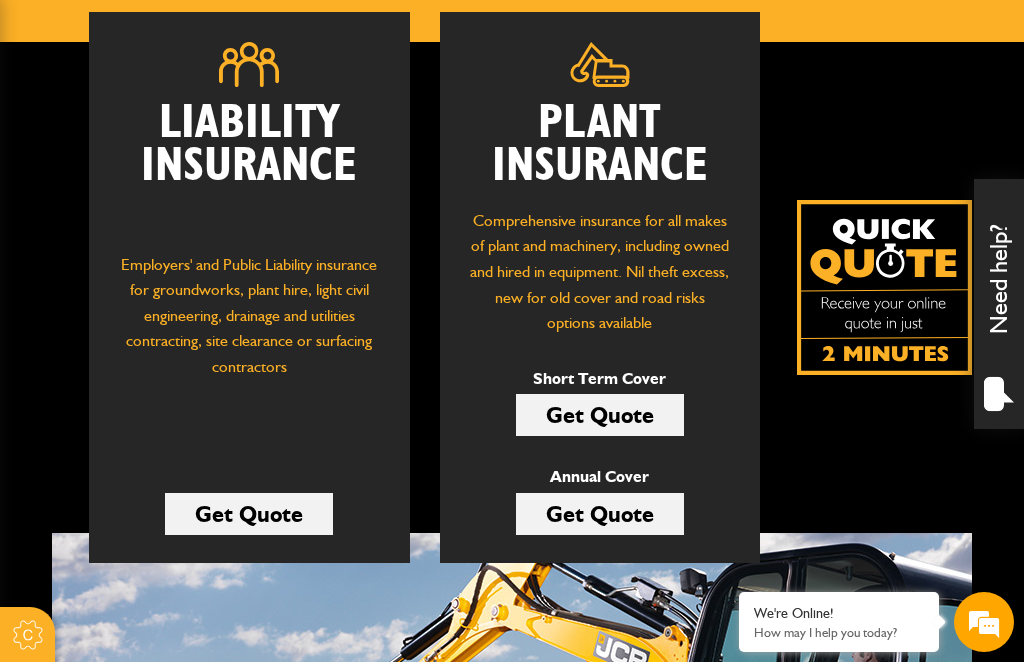 click on "Get Quote" at bounding box center [600, 415] 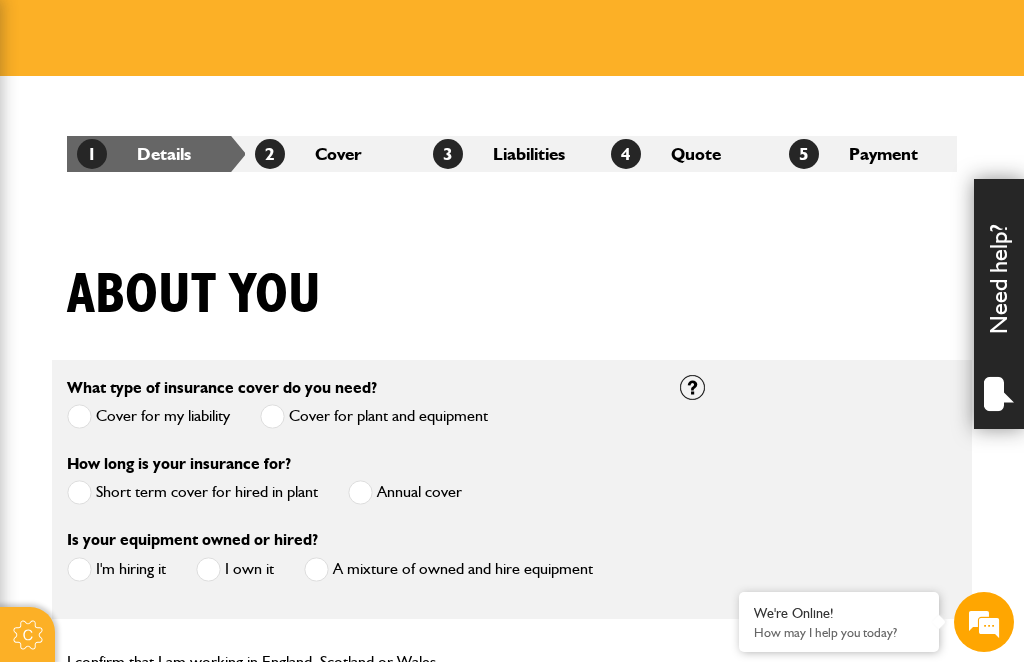 scroll, scrollTop: 266, scrollLeft: 0, axis: vertical 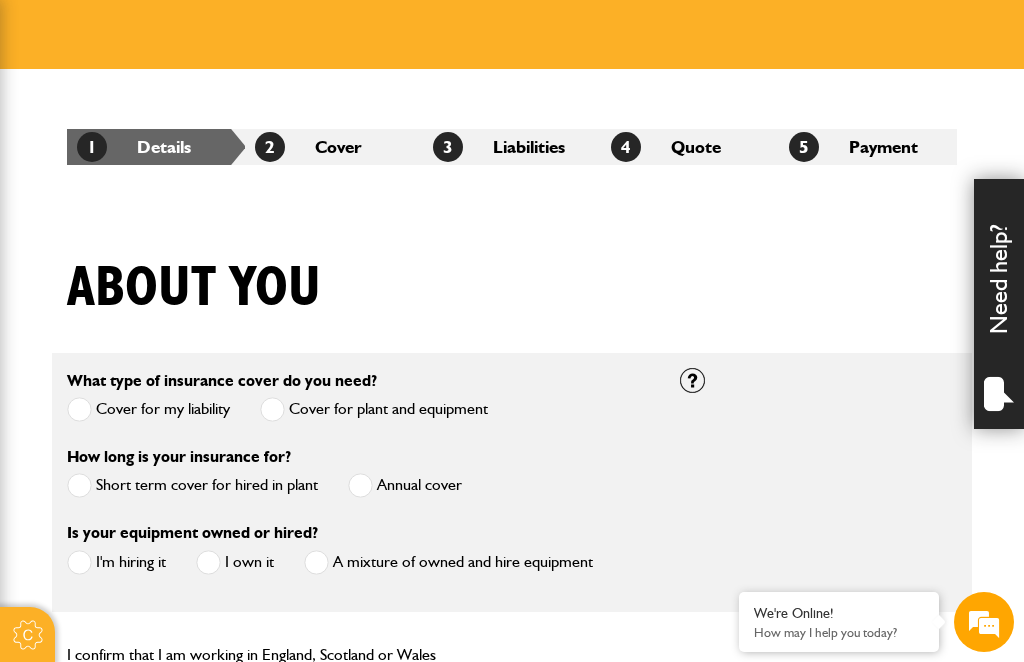 click at bounding box center (79, 485) 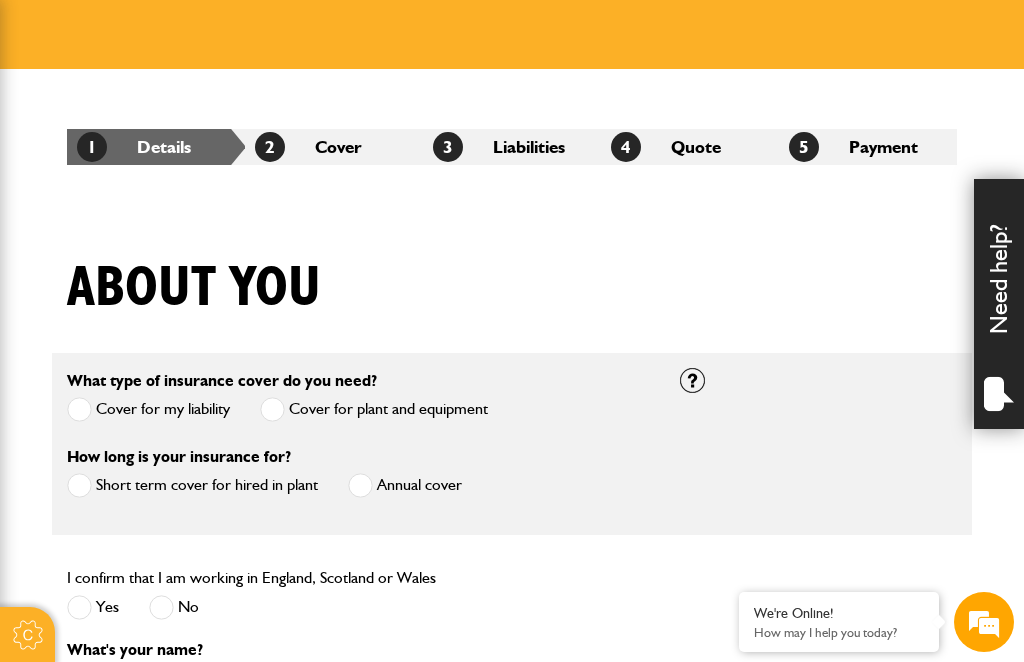 click at bounding box center (79, 607) 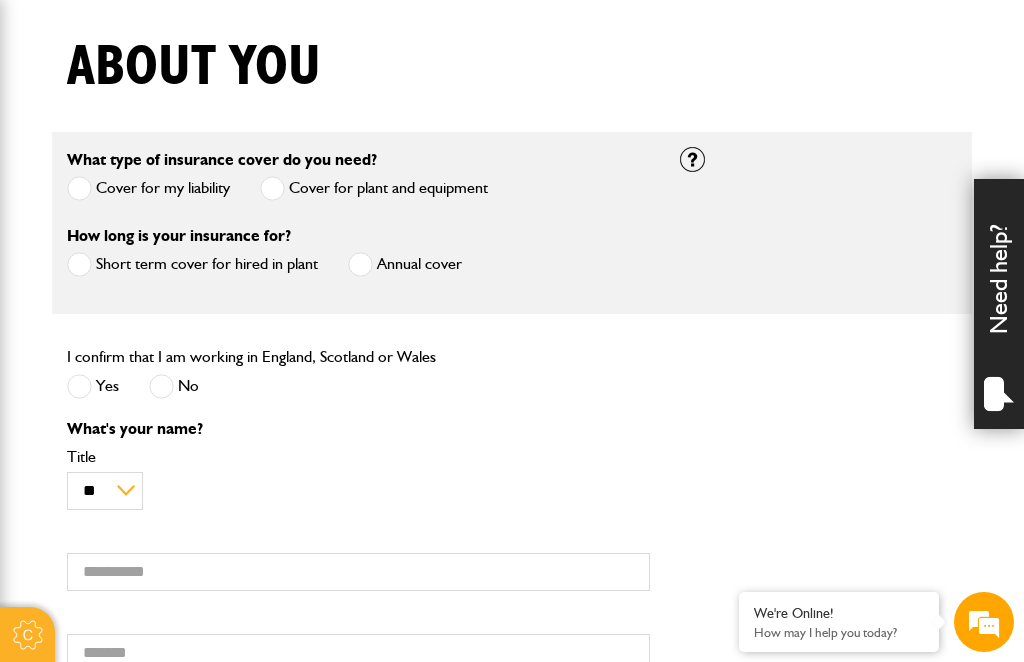 scroll, scrollTop: 575, scrollLeft: 0, axis: vertical 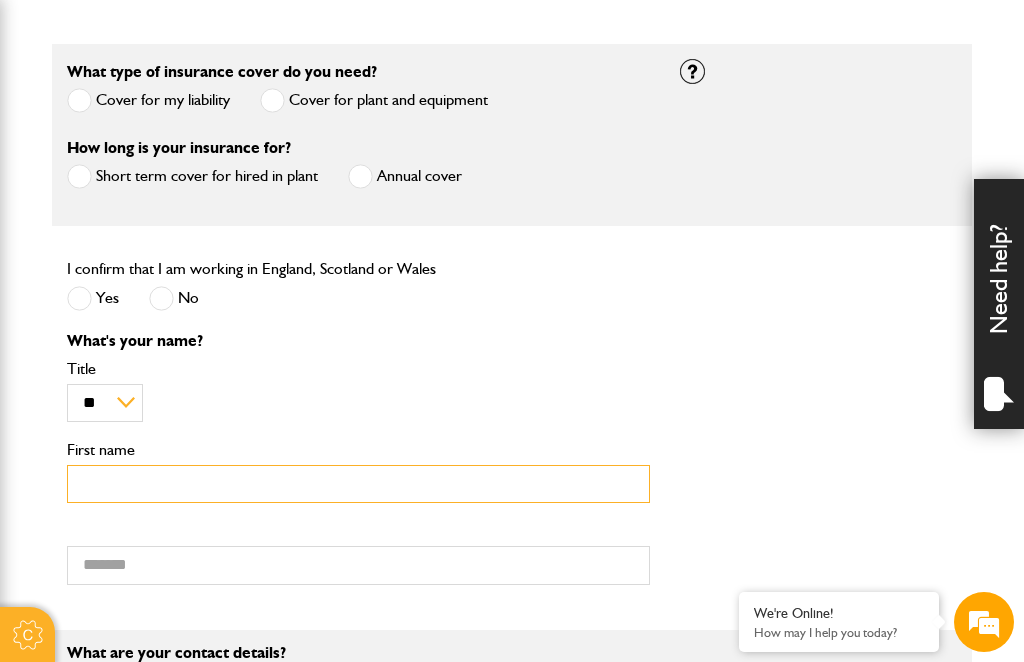 click on "First name" at bounding box center [358, 484] 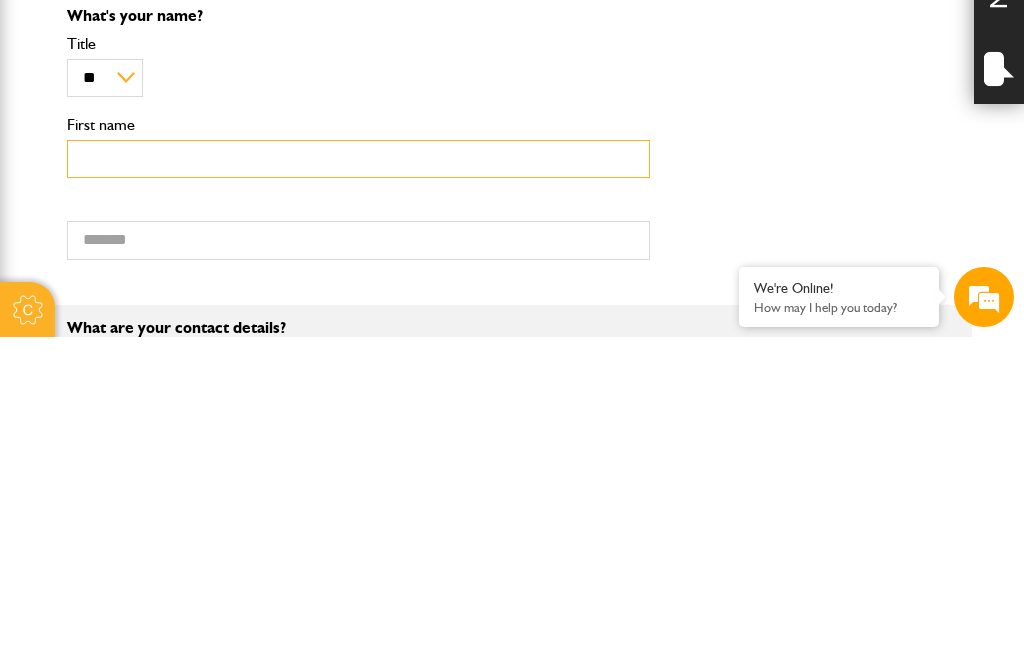 scroll, scrollTop: 0, scrollLeft: 0, axis: both 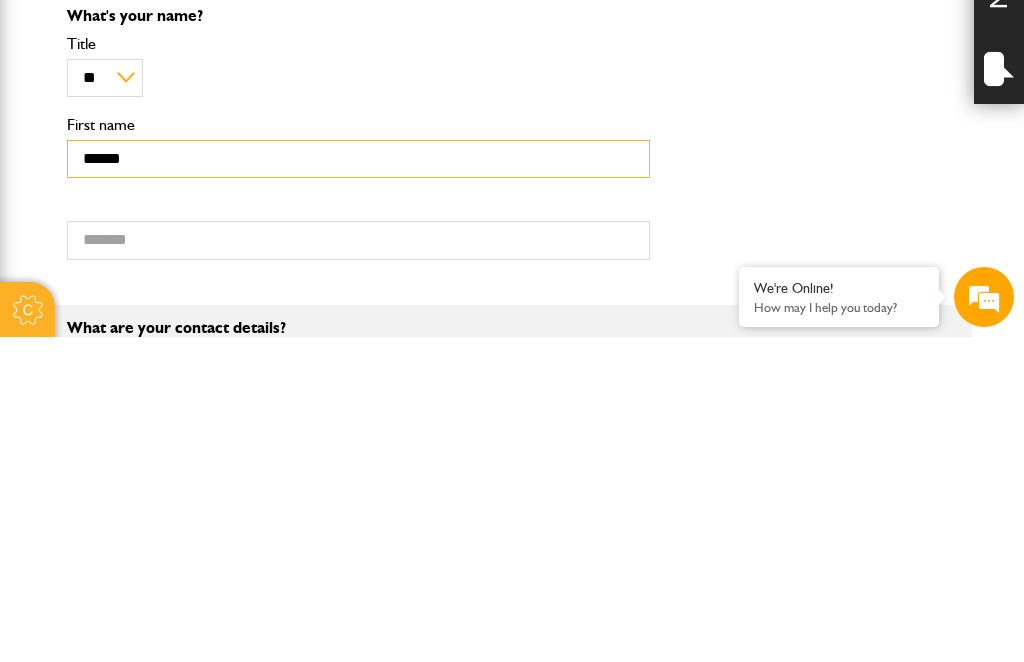 type on "******" 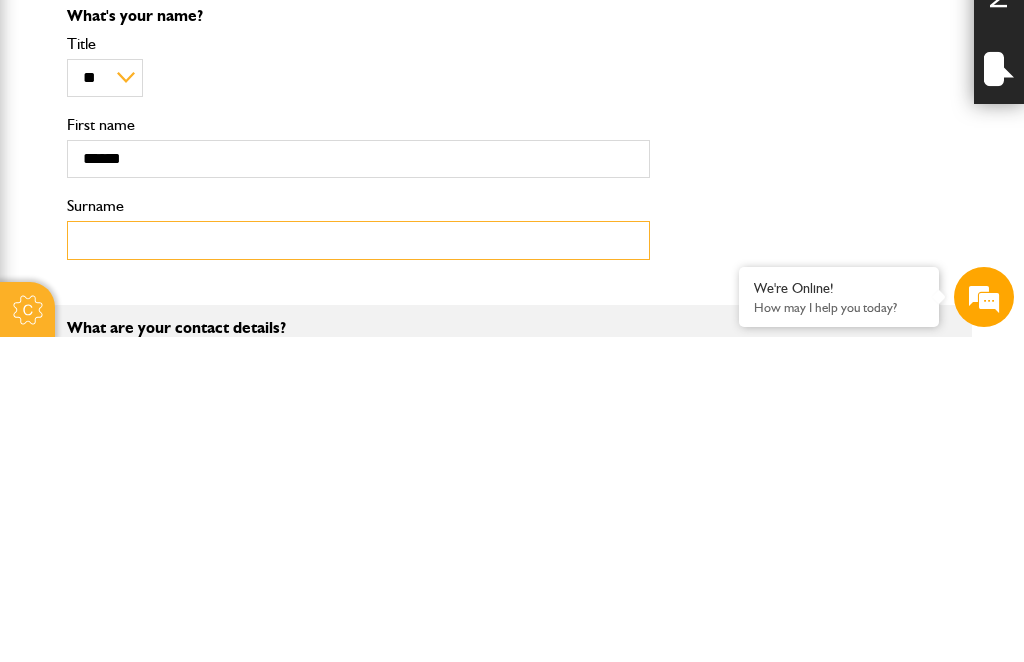 click on "Surname" at bounding box center (358, 565) 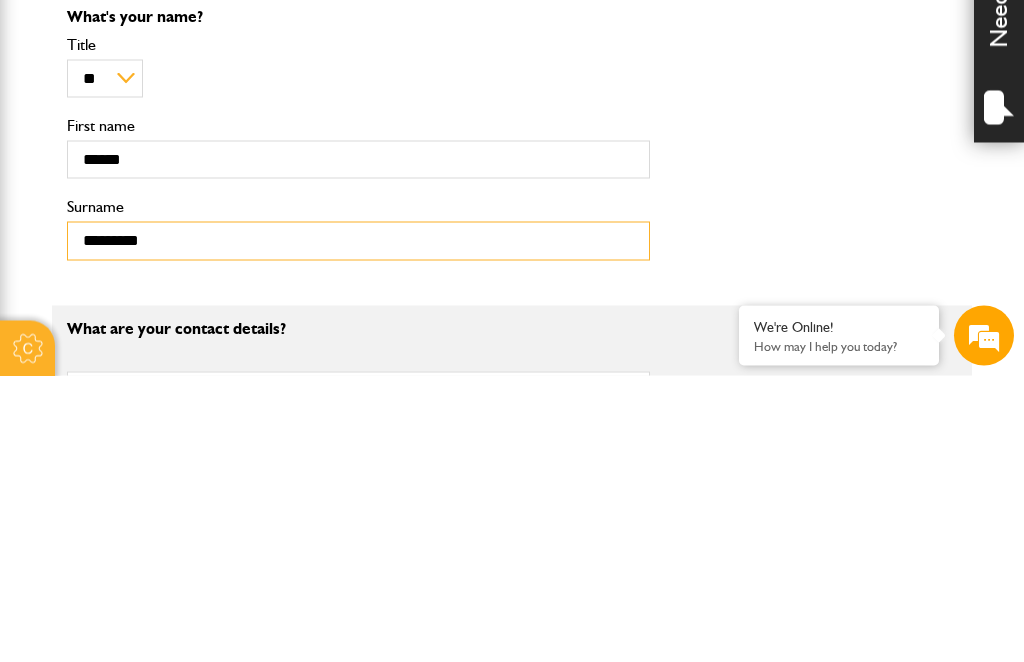 scroll, scrollTop: 674, scrollLeft: 0, axis: vertical 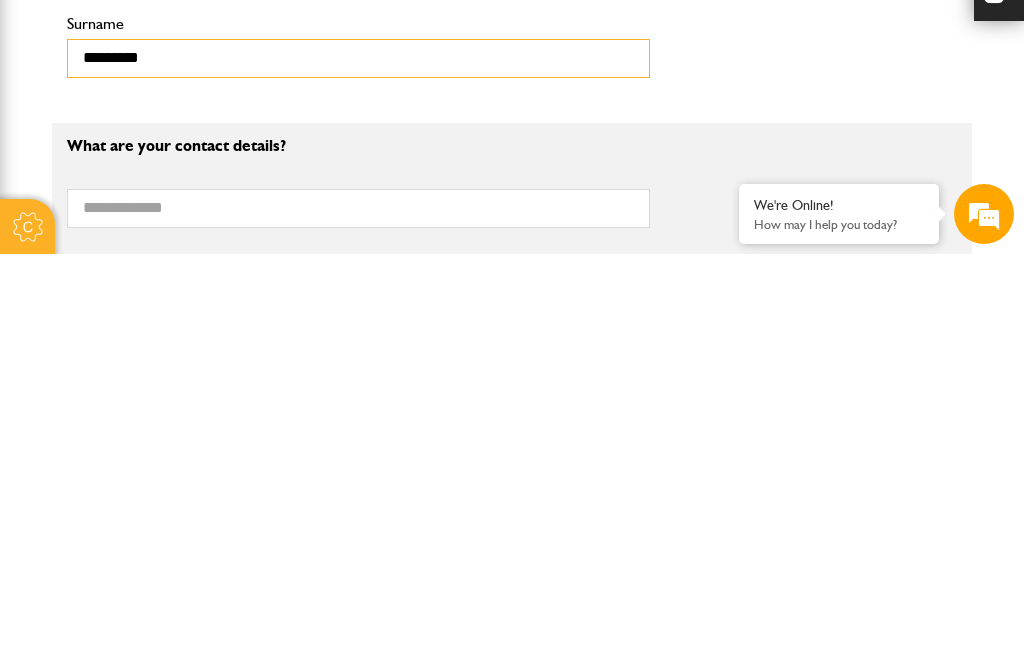 type on "*********" 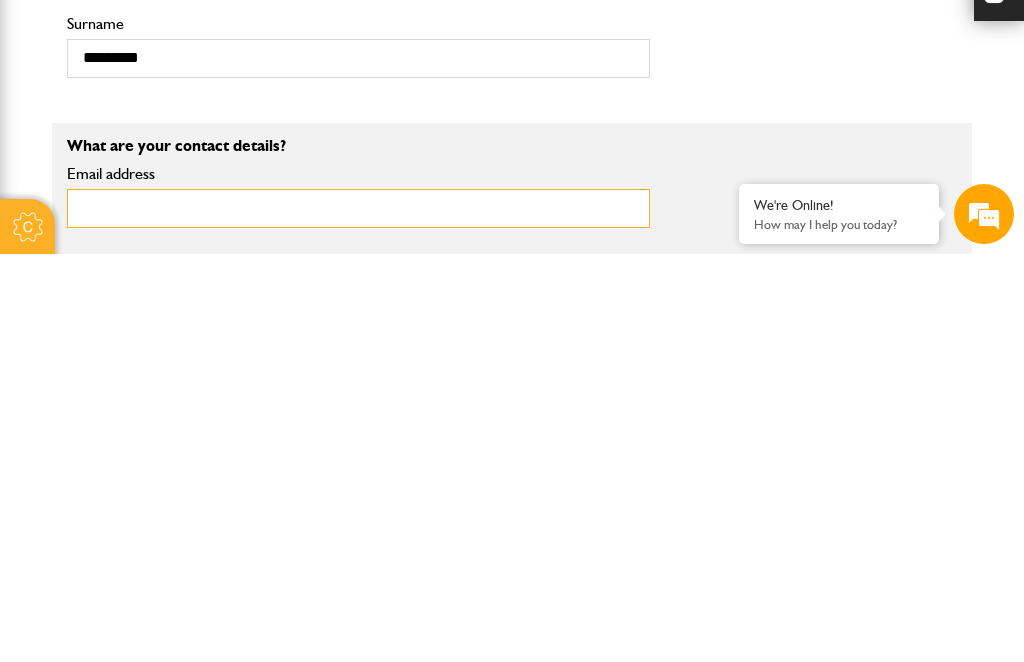 click on "Email address" at bounding box center (358, 616) 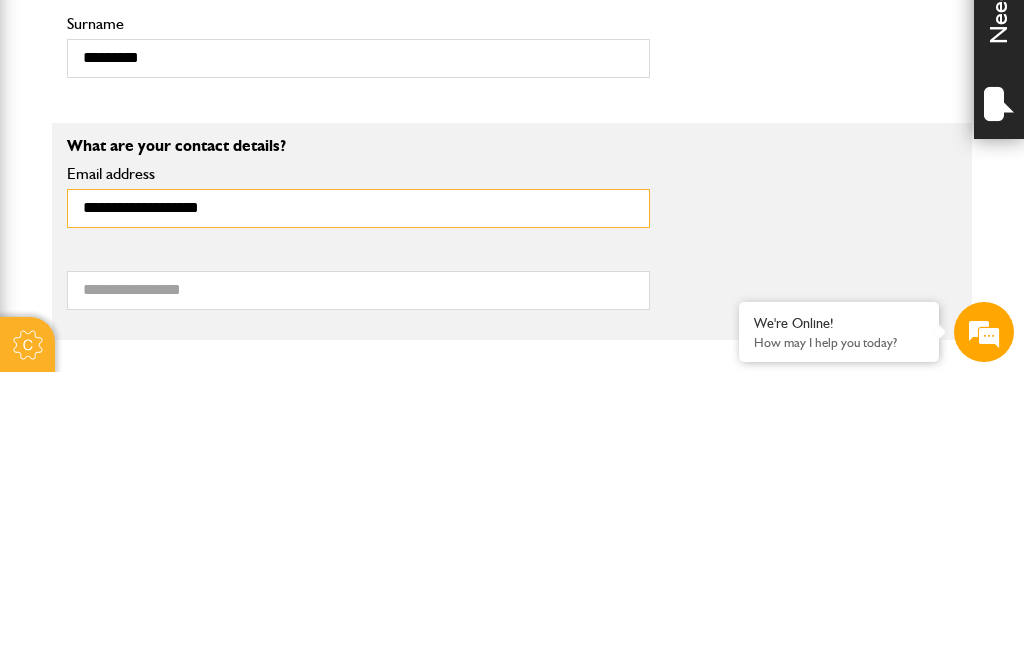 scroll, scrollTop: 796, scrollLeft: 0, axis: vertical 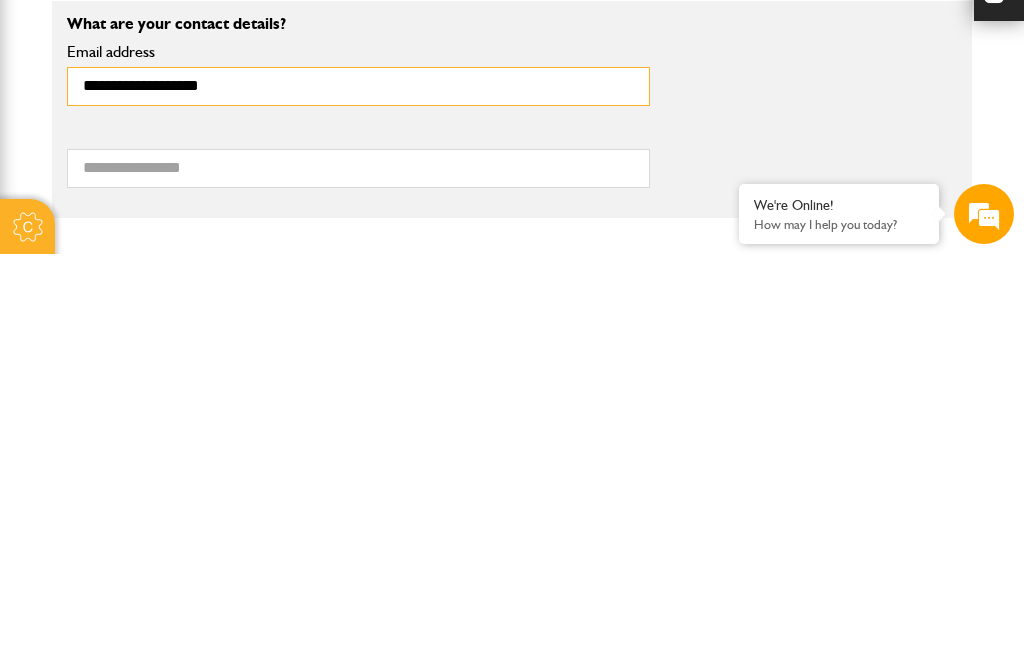type on "**********" 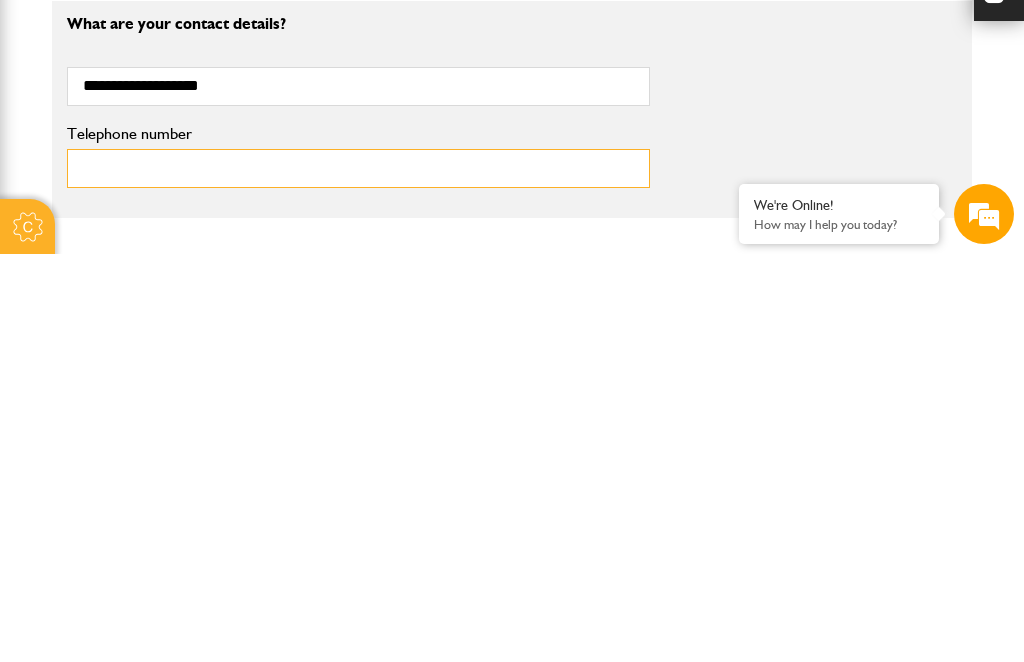 click on "Telephone number" at bounding box center [358, 576] 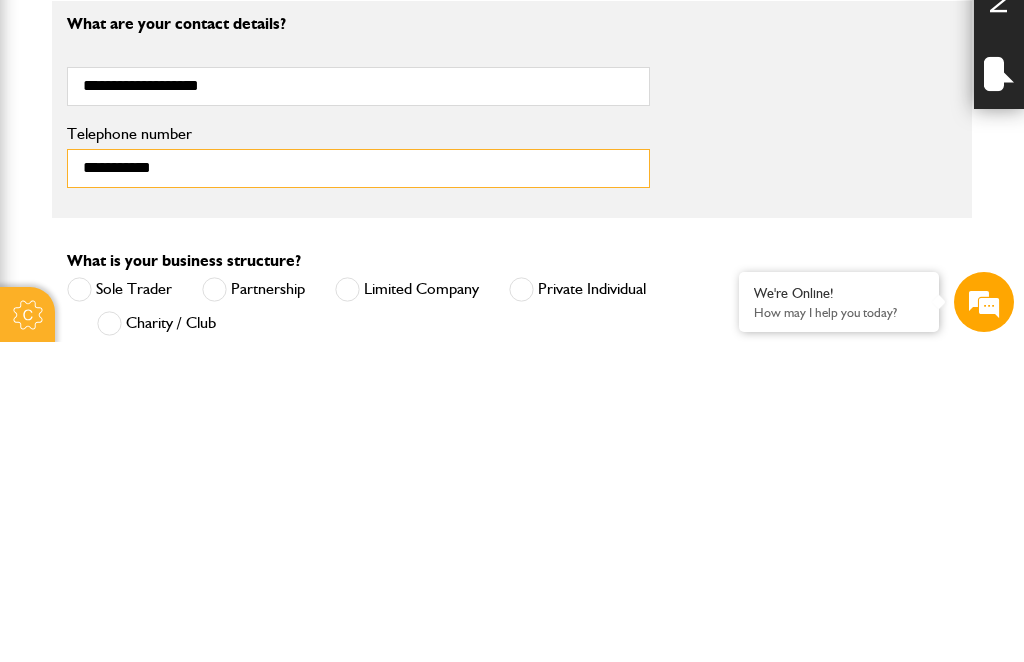 scroll, scrollTop: 906, scrollLeft: 0, axis: vertical 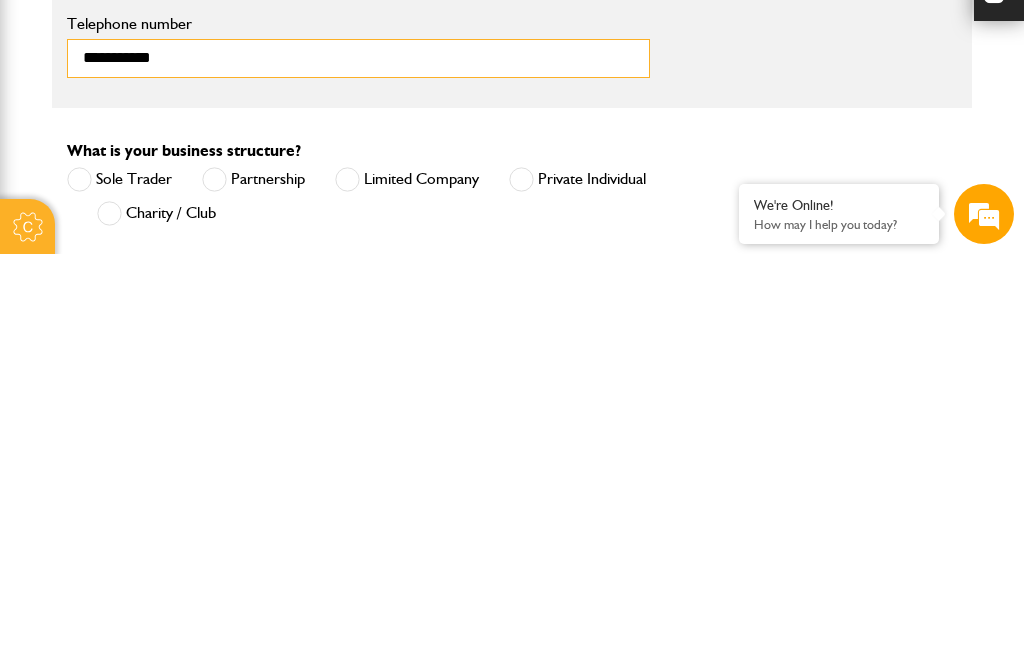 type on "**********" 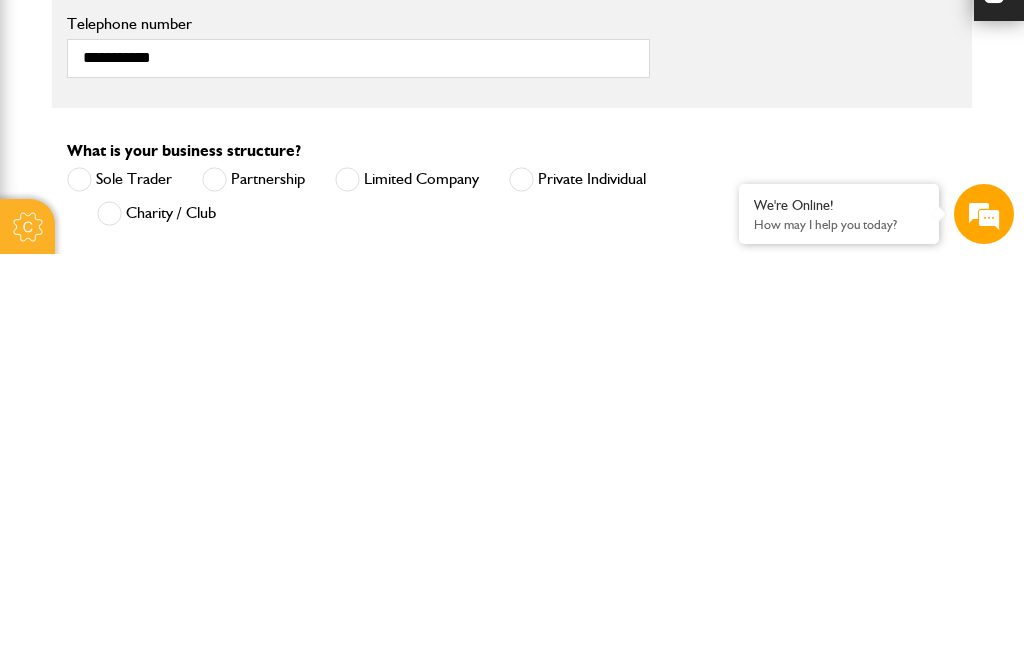 click at bounding box center (521, 587) 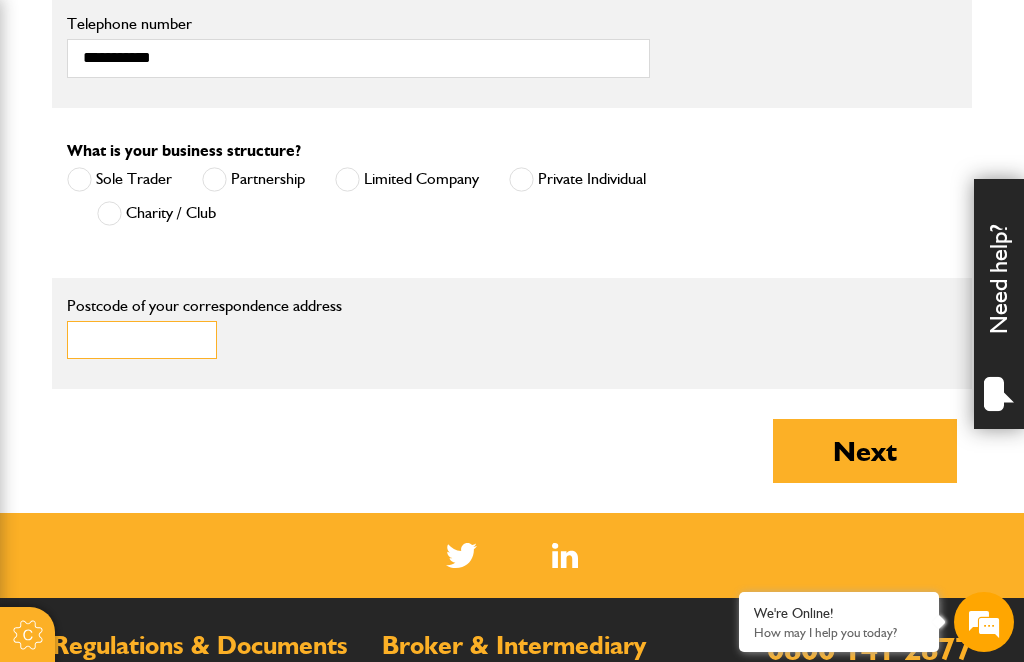 click on "Postcode of your correspondence address" at bounding box center [142, 340] 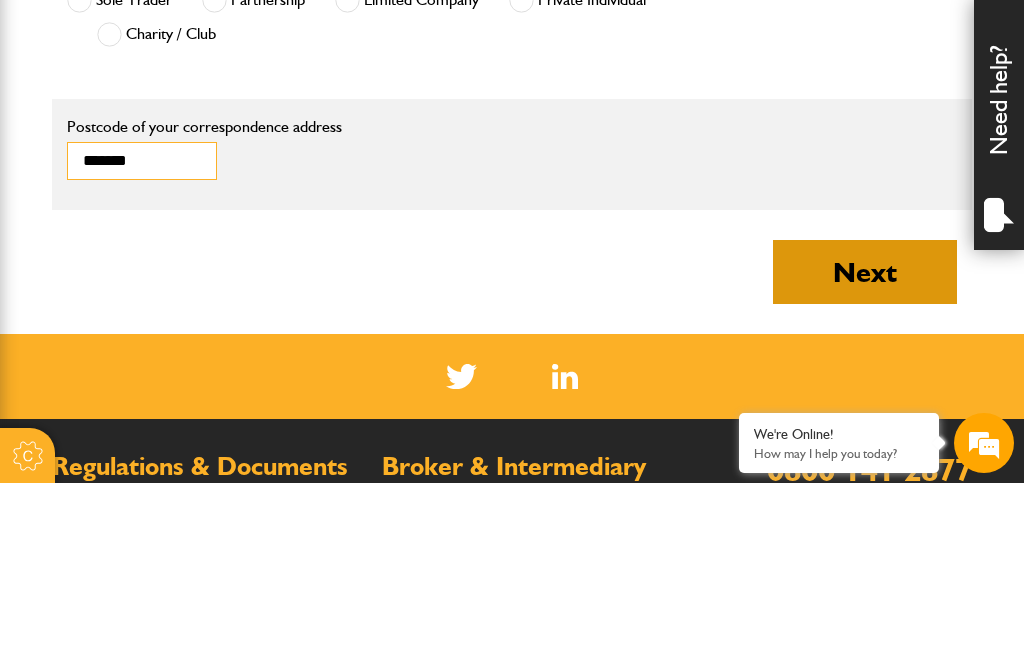type on "*******" 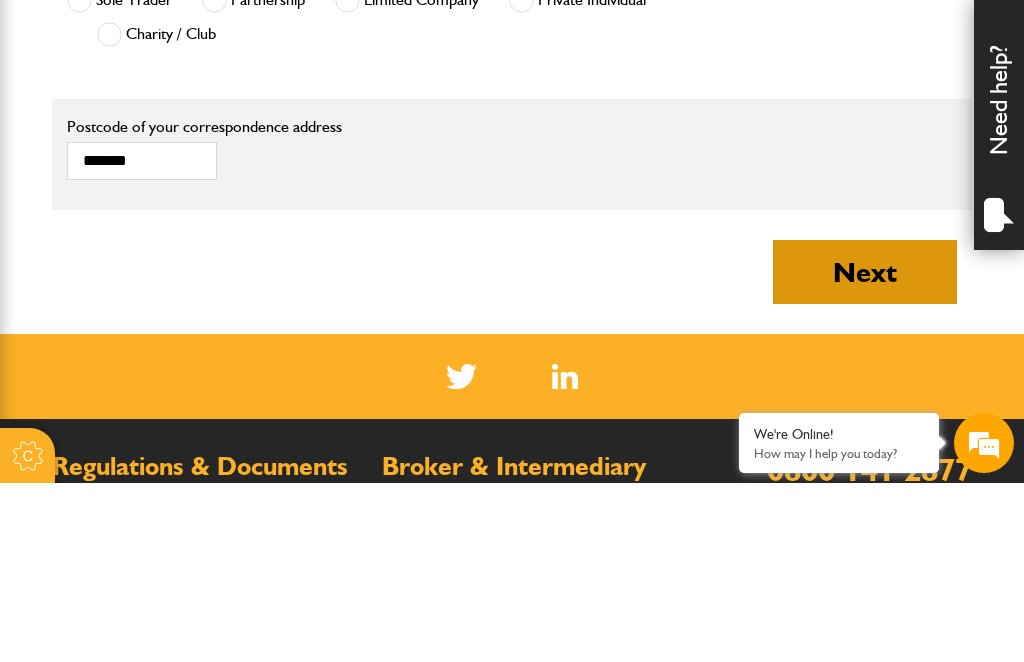 click on "Next" at bounding box center (865, 451) 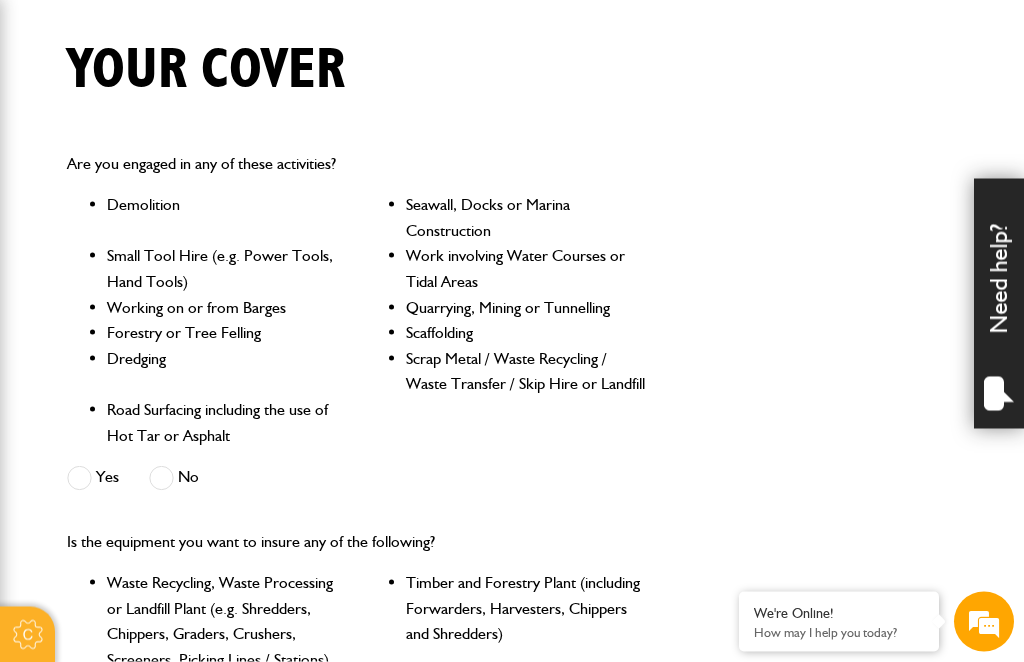 scroll, scrollTop: 485, scrollLeft: 0, axis: vertical 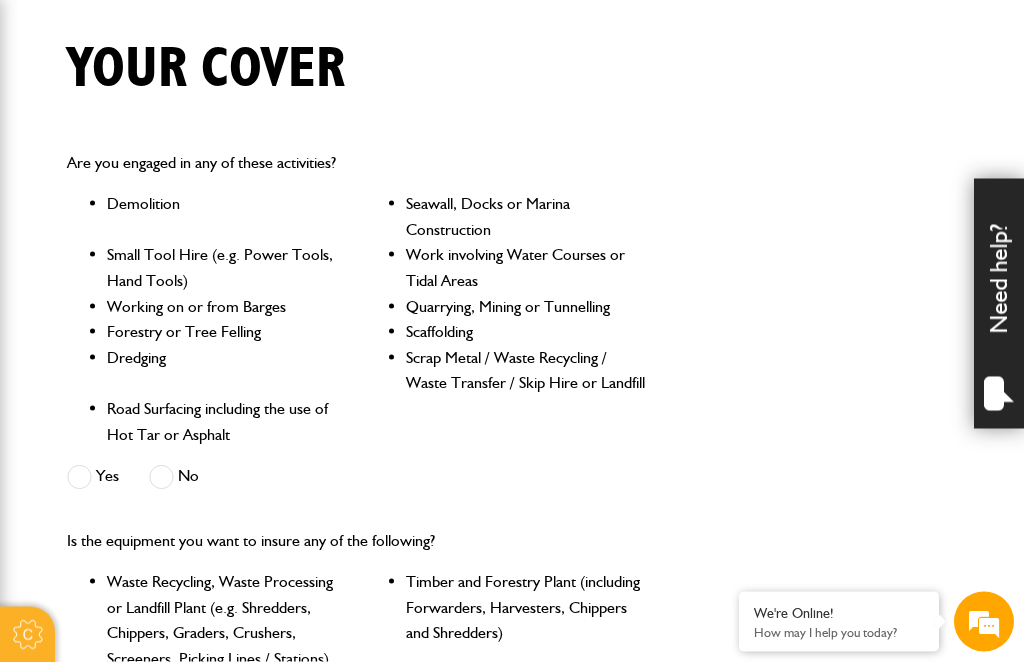 click at bounding box center (161, 477) 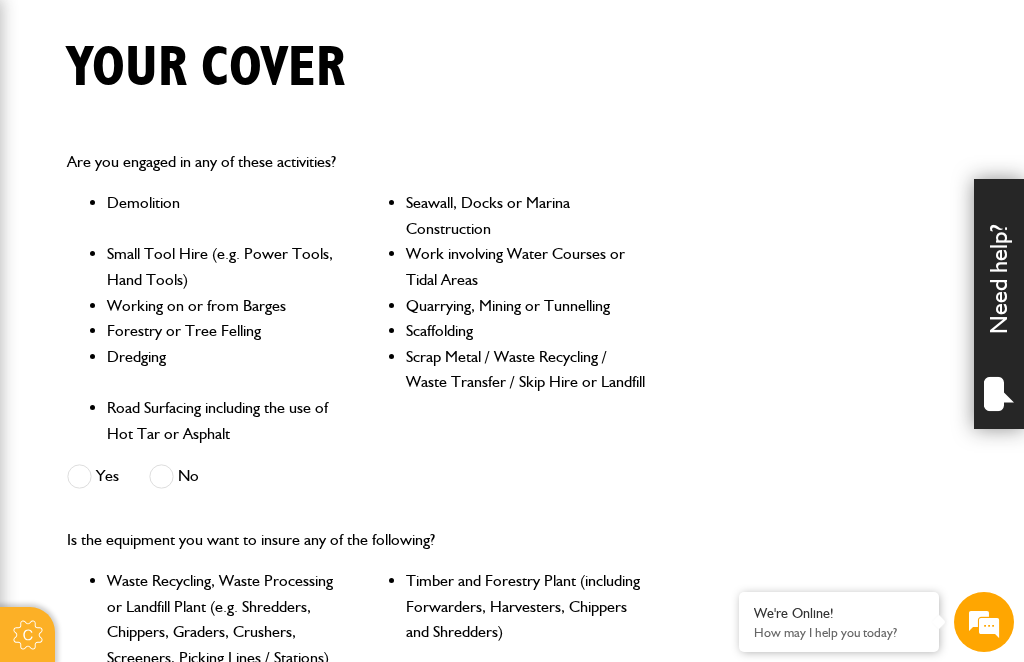 scroll, scrollTop: 0, scrollLeft: 0, axis: both 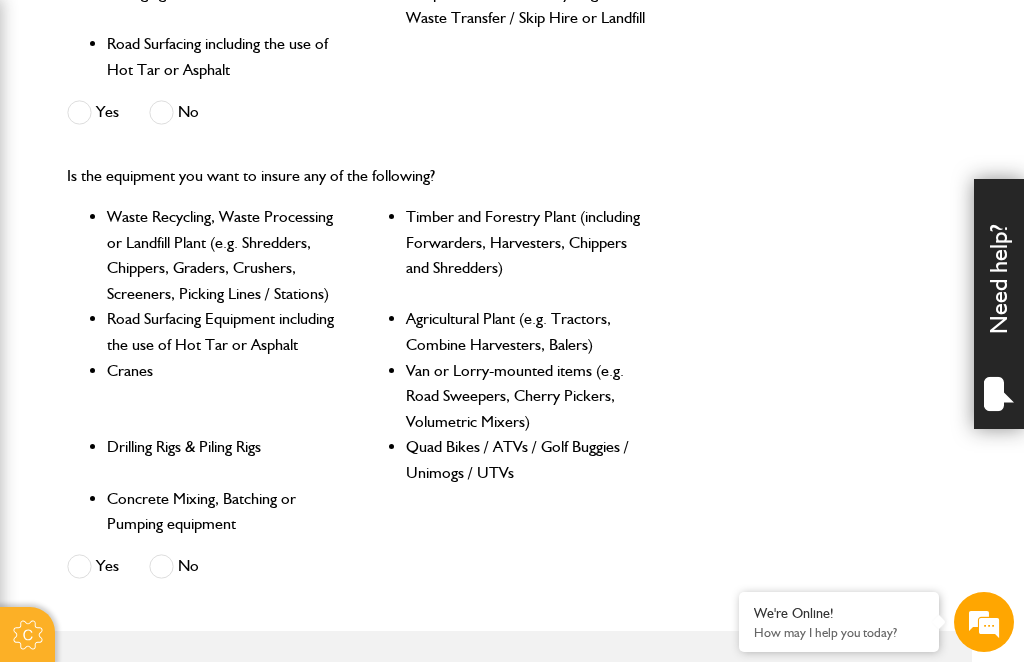 click at bounding box center [161, 566] 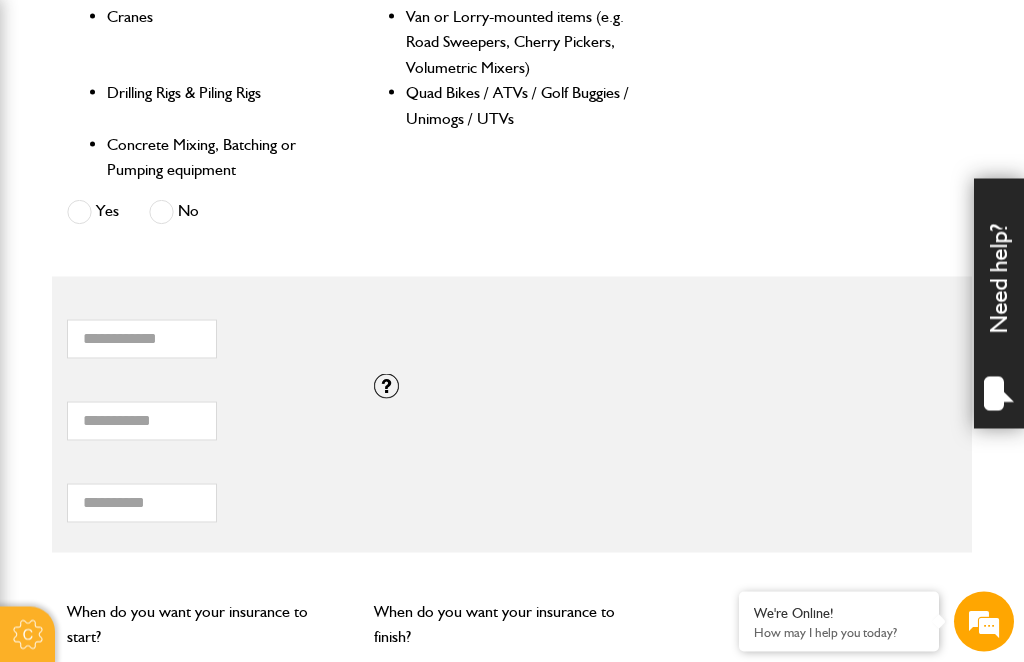 scroll, scrollTop: 1233, scrollLeft: 0, axis: vertical 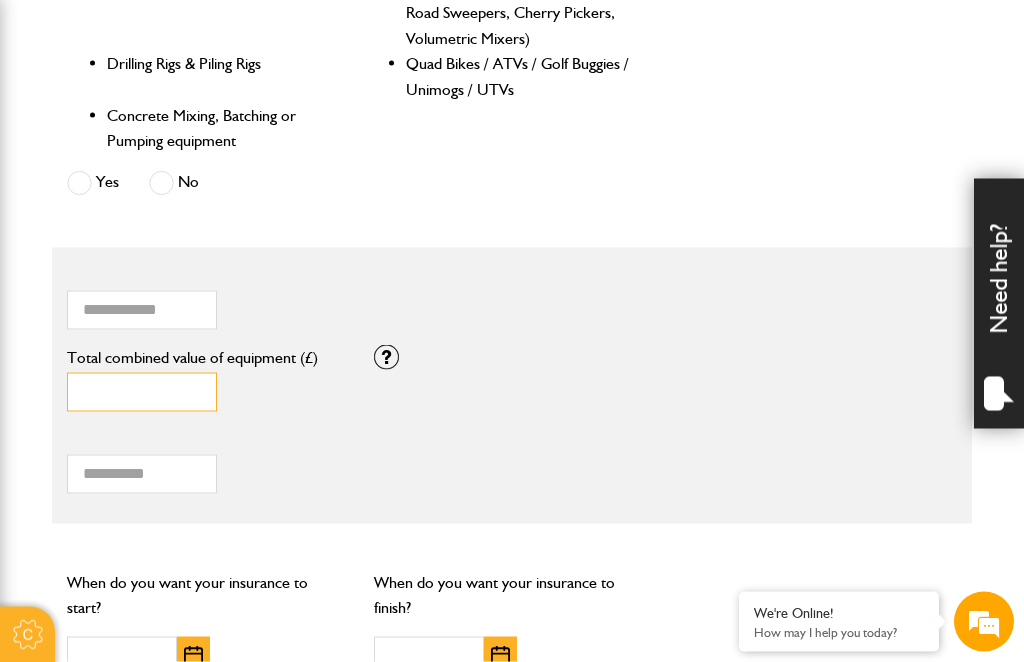 click on "*" at bounding box center (142, 392) 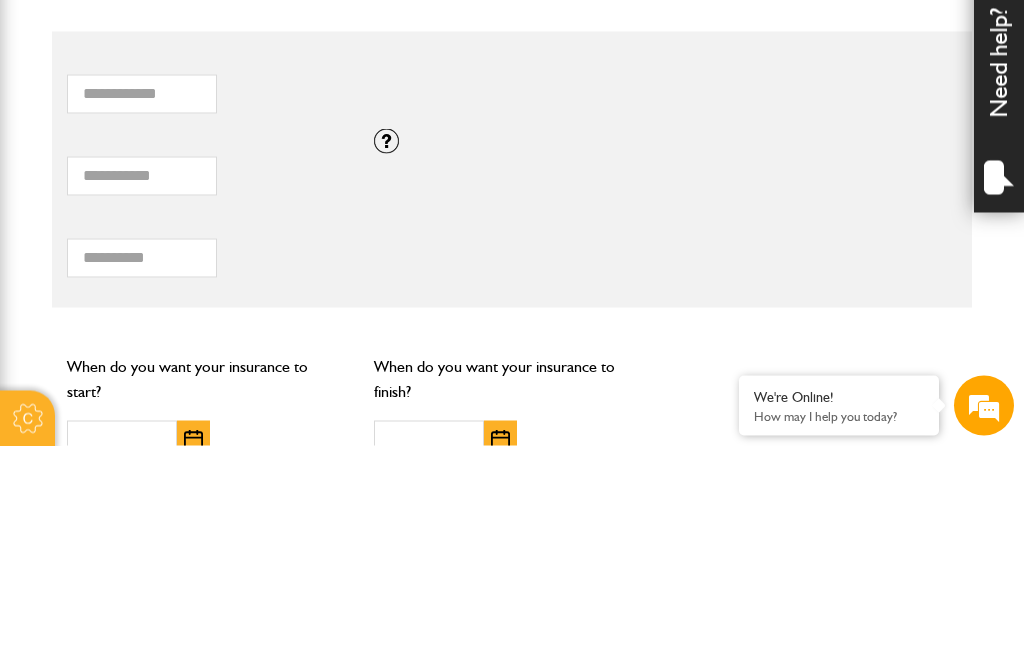 scroll, scrollTop: 1450, scrollLeft: 0, axis: vertical 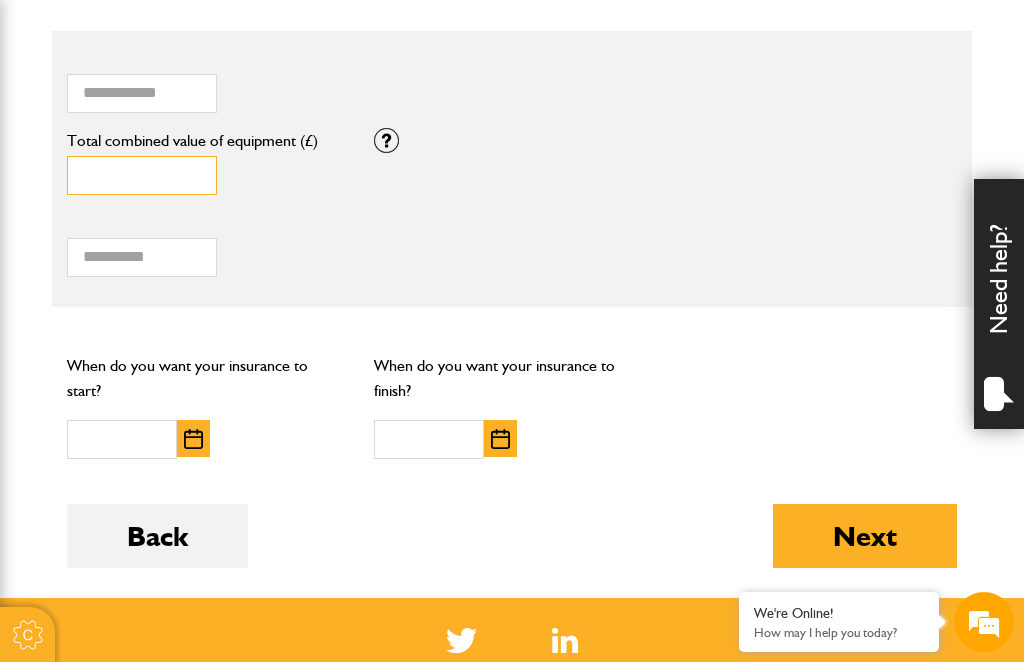 type on "*****" 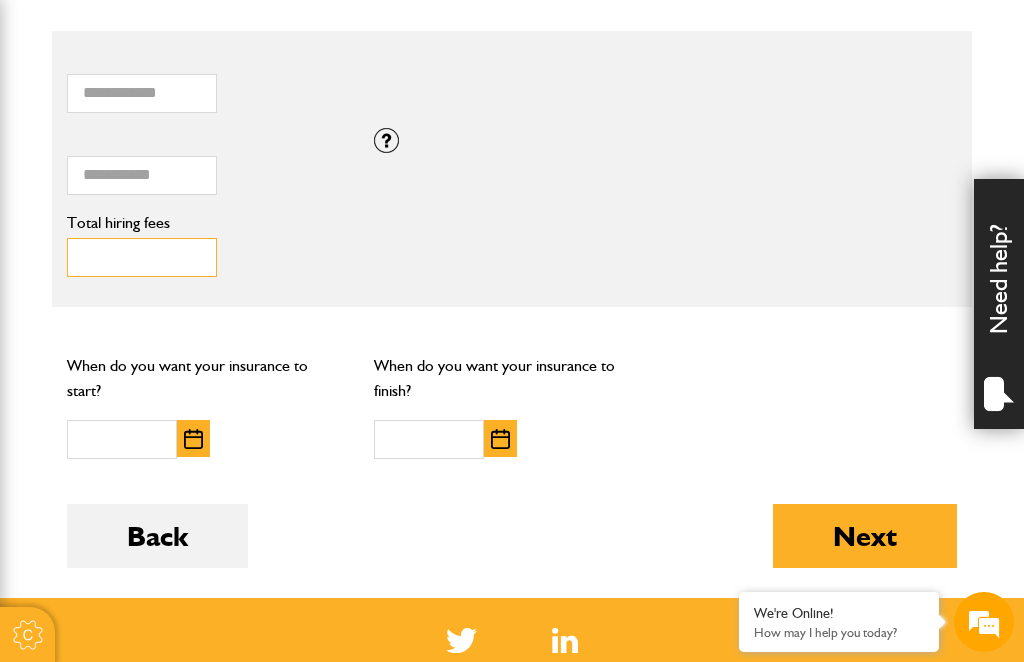 click on "Total hiring fees" at bounding box center [142, 257] 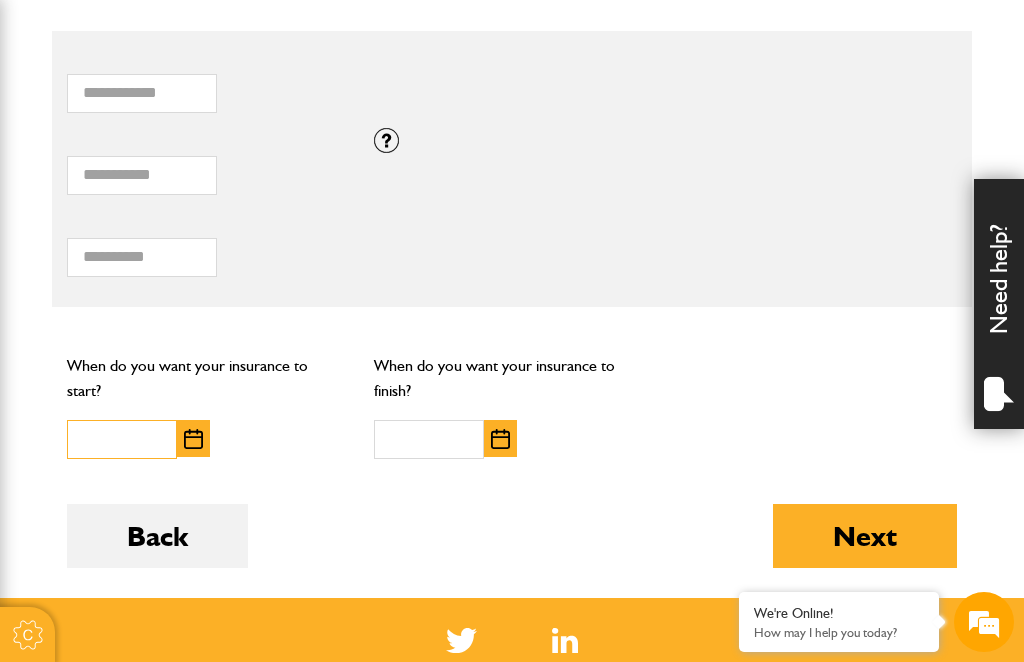 click at bounding box center (122, 439) 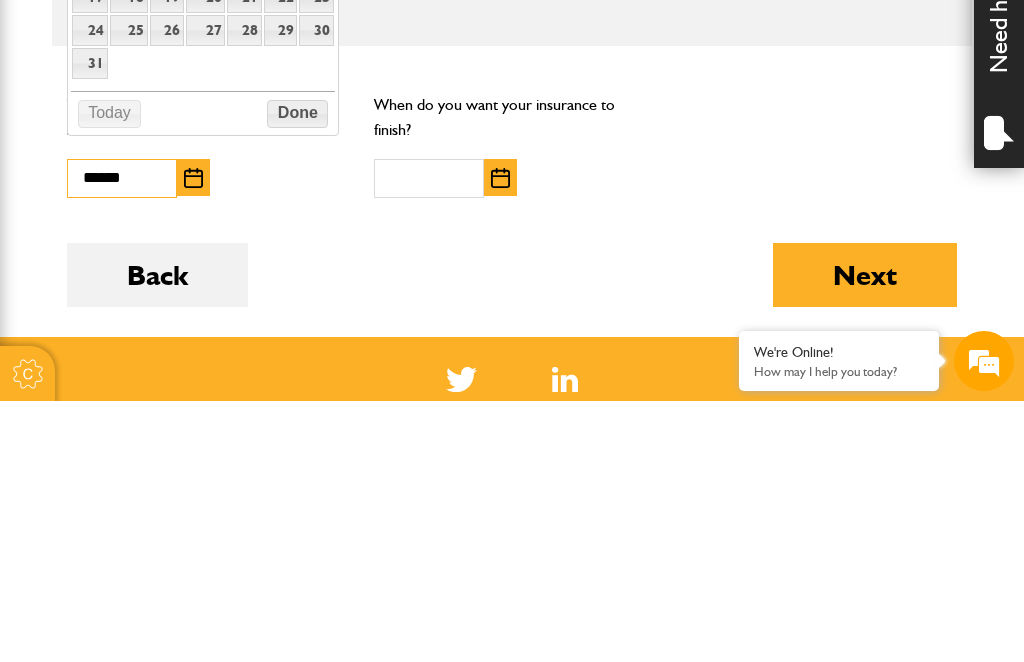 type on "******" 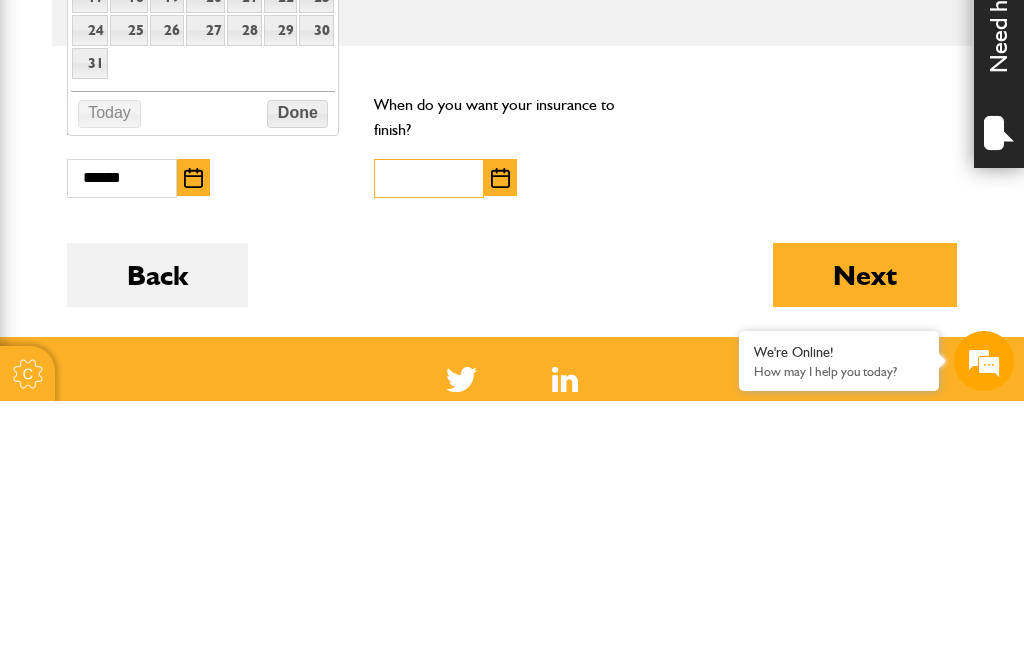 click at bounding box center (429, 439) 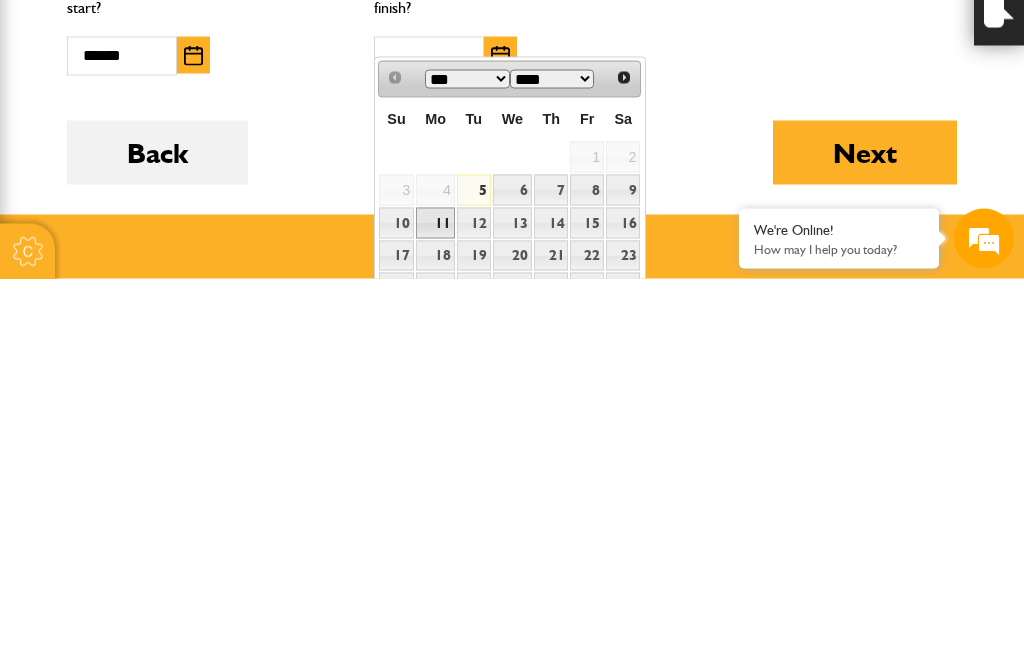 click on "11" at bounding box center (435, 606) 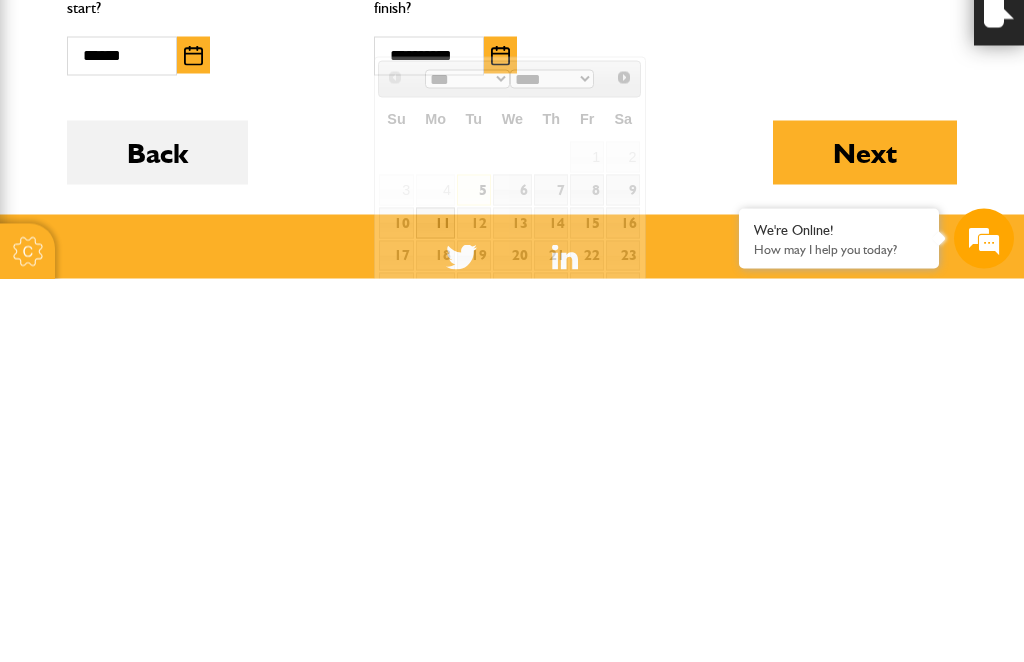 scroll, scrollTop: 1834, scrollLeft: 0, axis: vertical 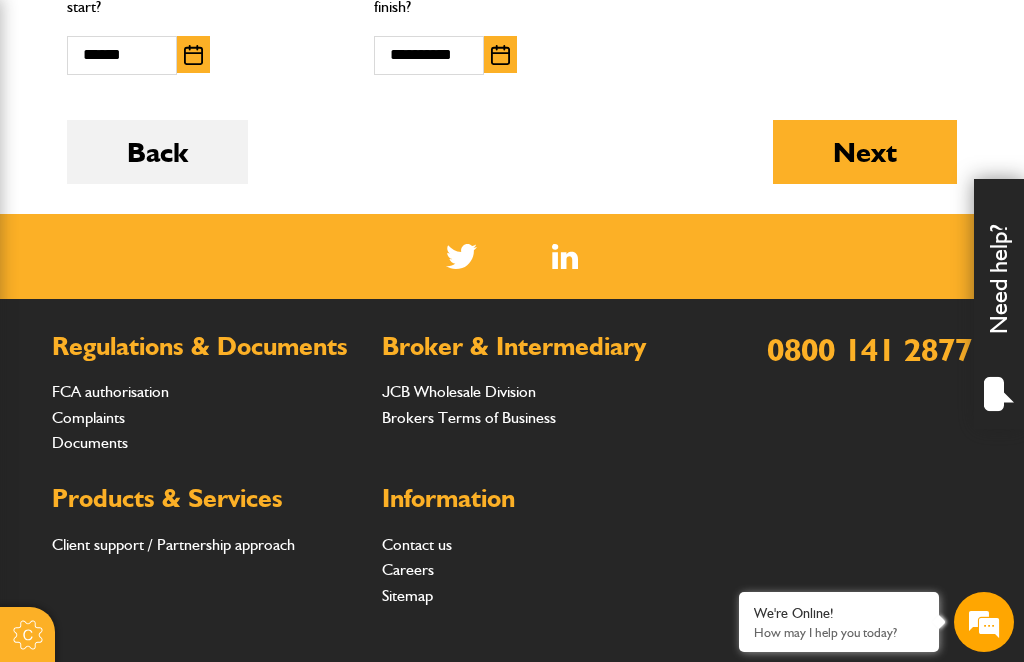 click at bounding box center [500, 55] 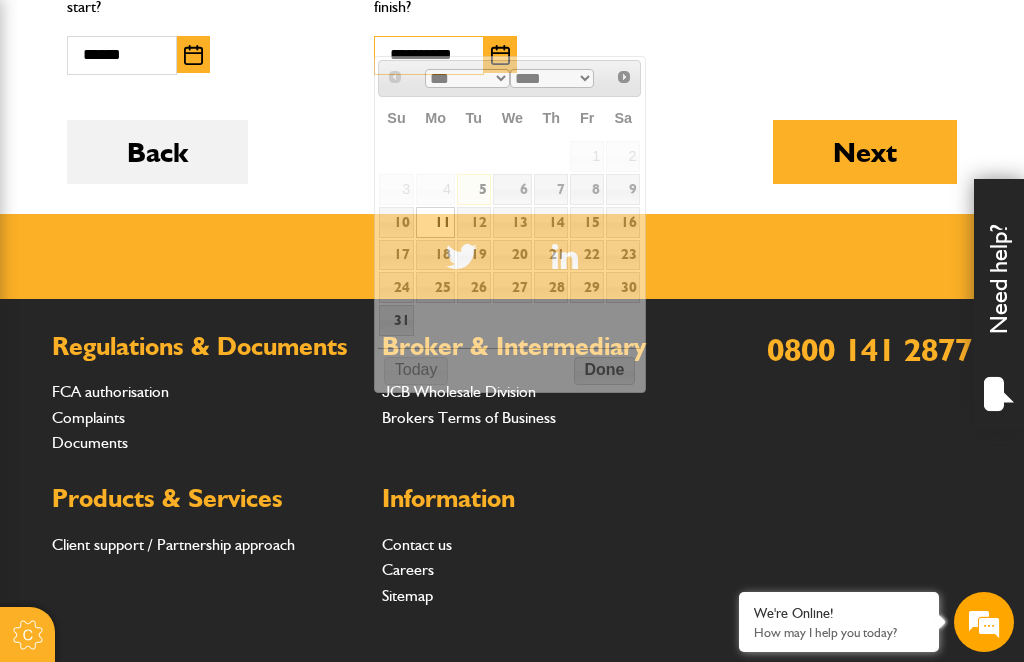 scroll, scrollTop: 1833, scrollLeft: 0, axis: vertical 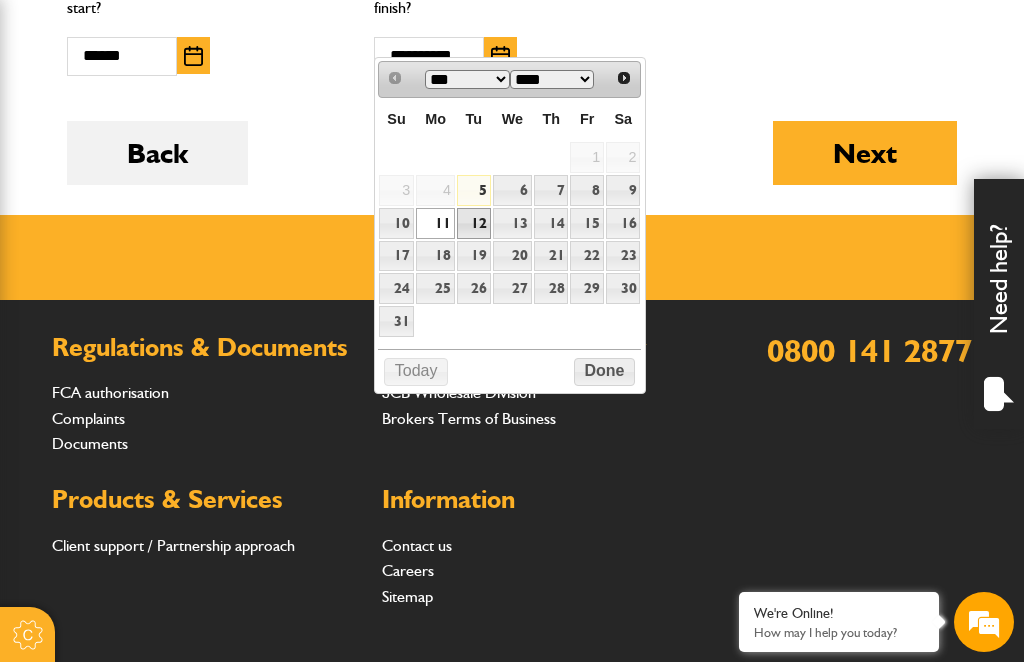 click on "12" at bounding box center (474, 223) 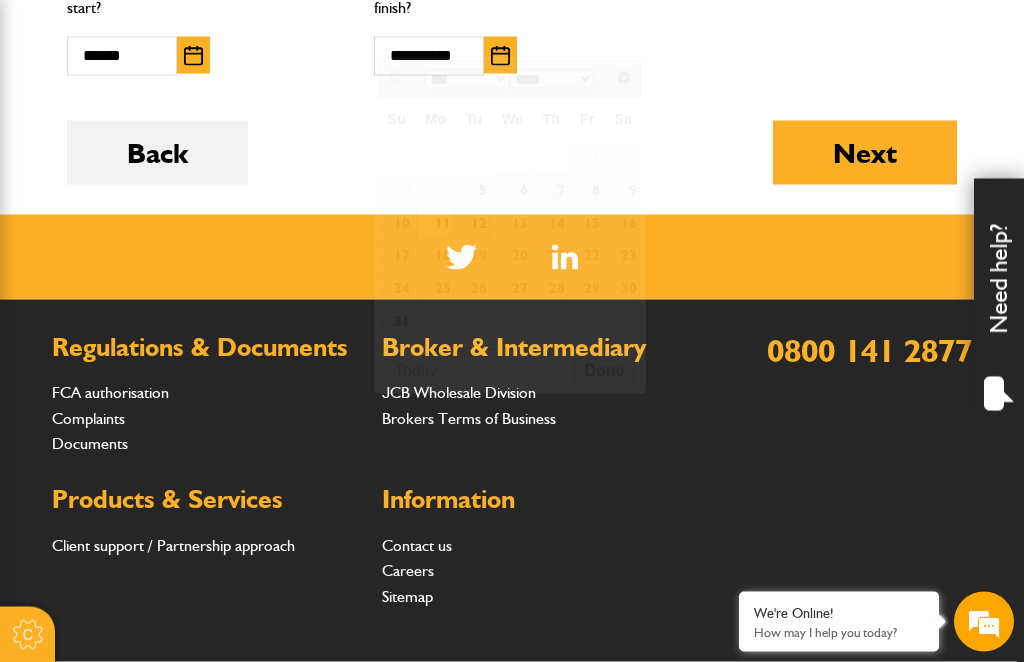 scroll, scrollTop: 1834, scrollLeft: 0, axis: vertical 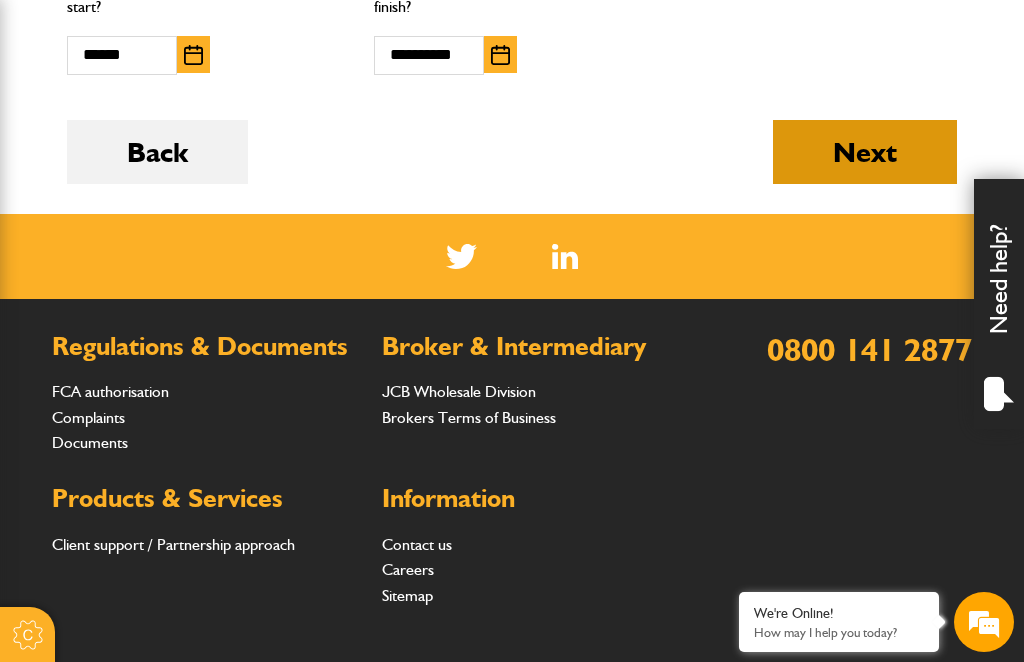 click on "Next" at bounding box center [865, 152] 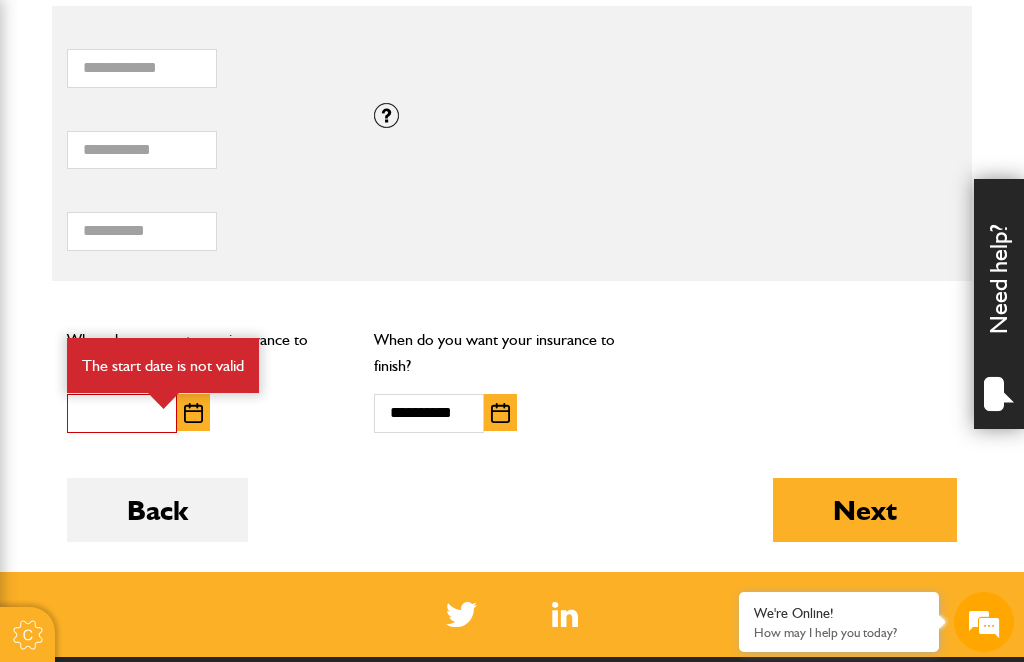 scroll, scrollTop: 1586, scrollLeft: 0, axis: vertical 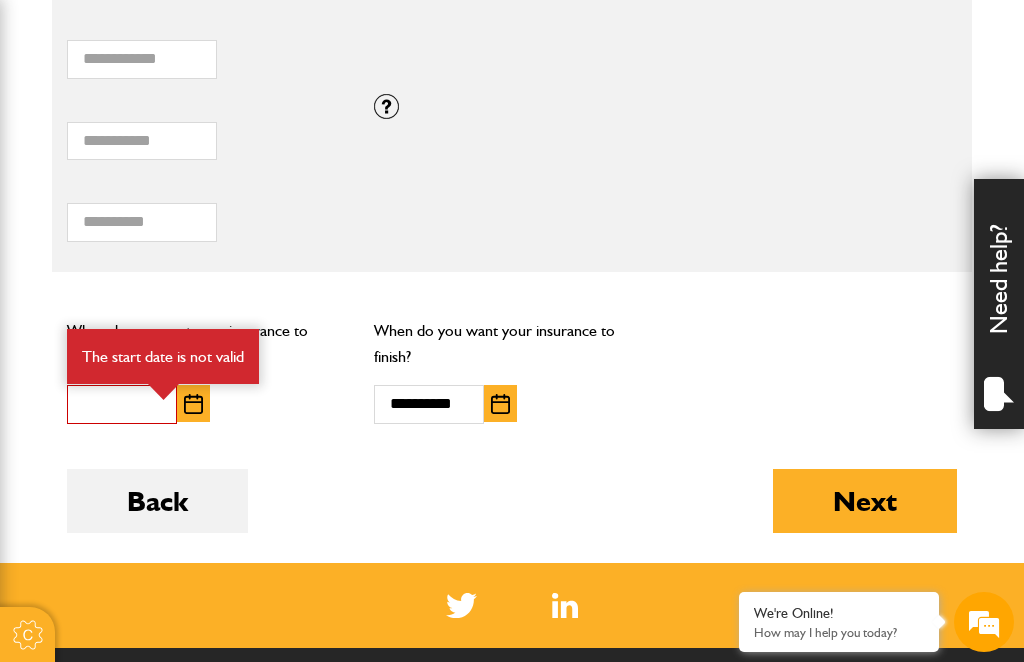 click at bounding box center [193, 403] 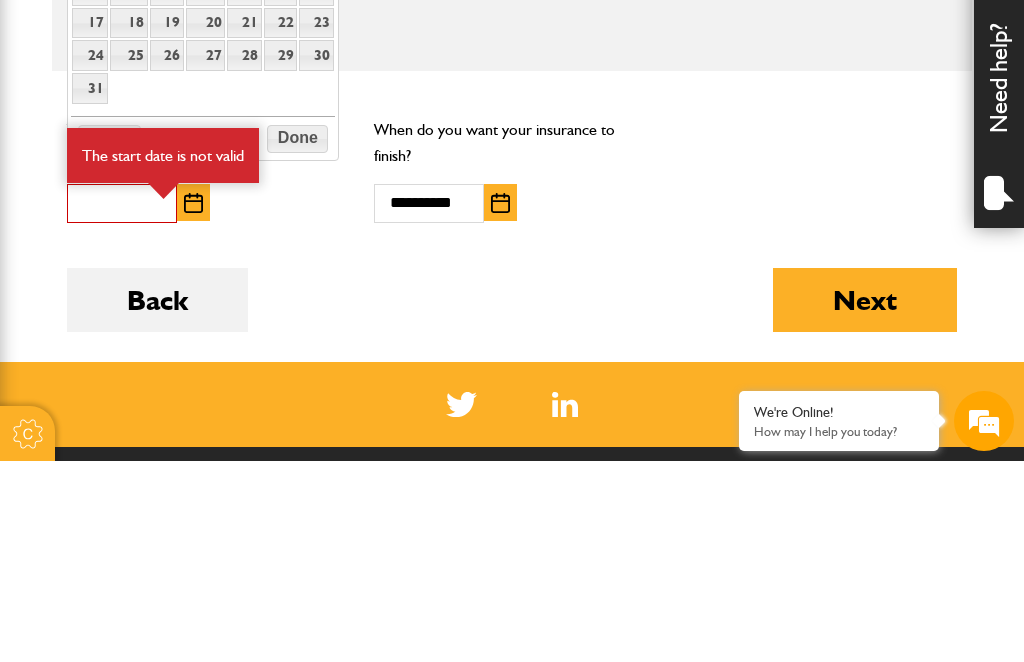 scroll, scrollTop: 0, scrollLeft: 0, axis: both 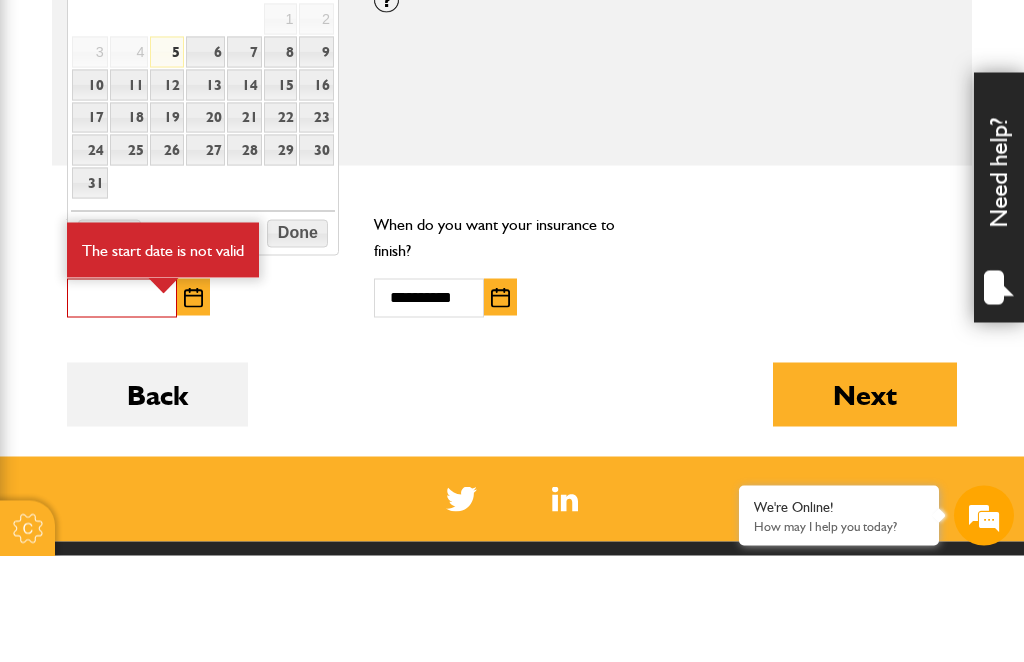 click on "5" at bounding box center (167, 158) 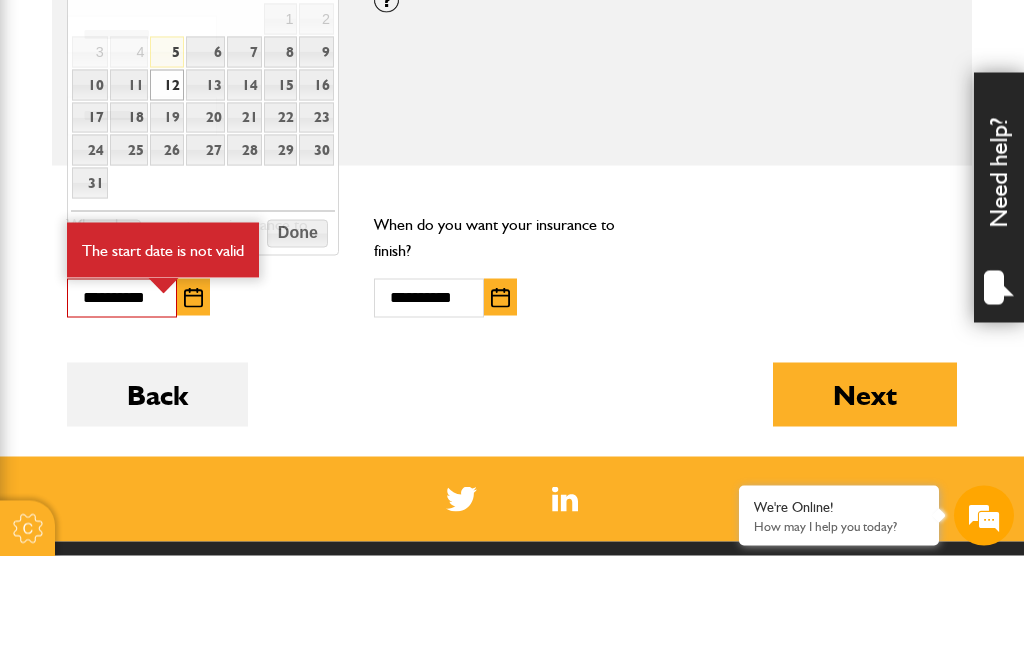 scroll, scrollTop: 1693, scrollLeft: 0, axis: vertical 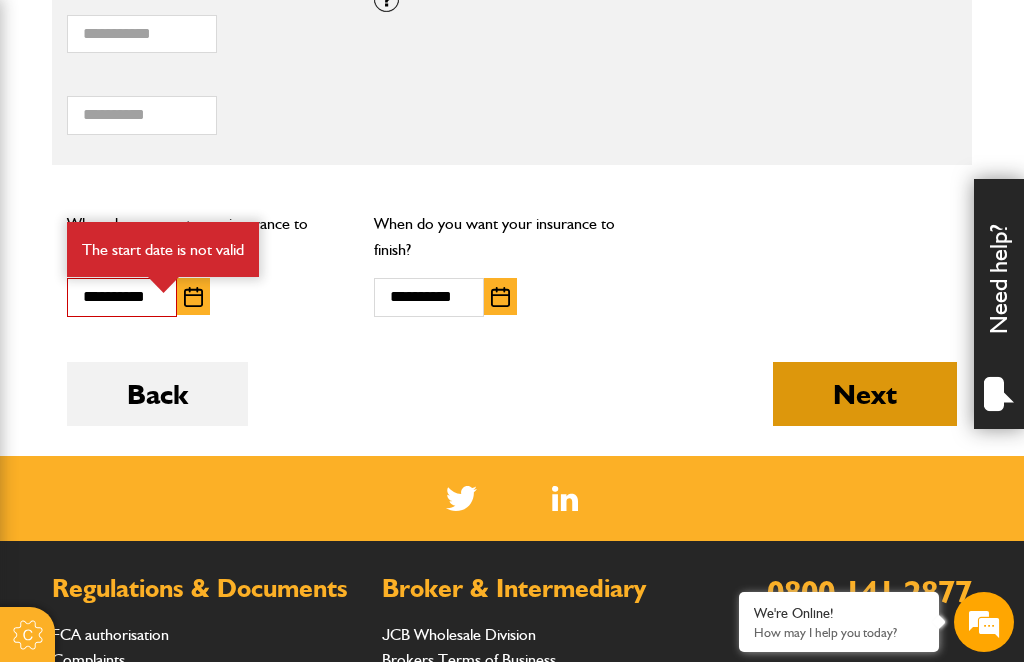 click on "Next" at bounding box center (865, 394) 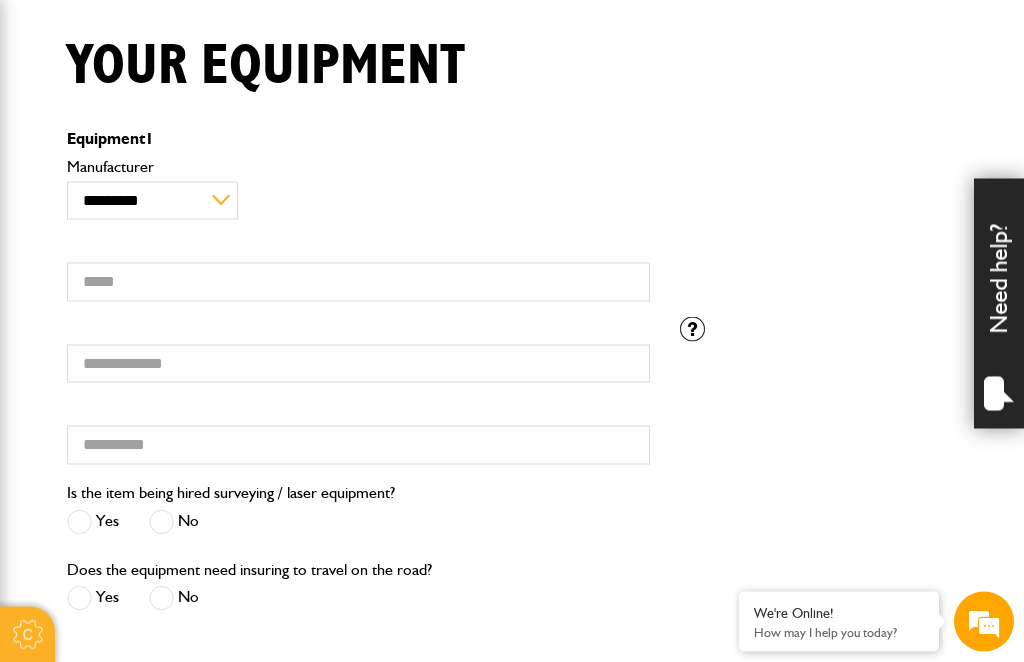 scroll, scrollTop: 491, scrollLeft: 0, axis: vertical 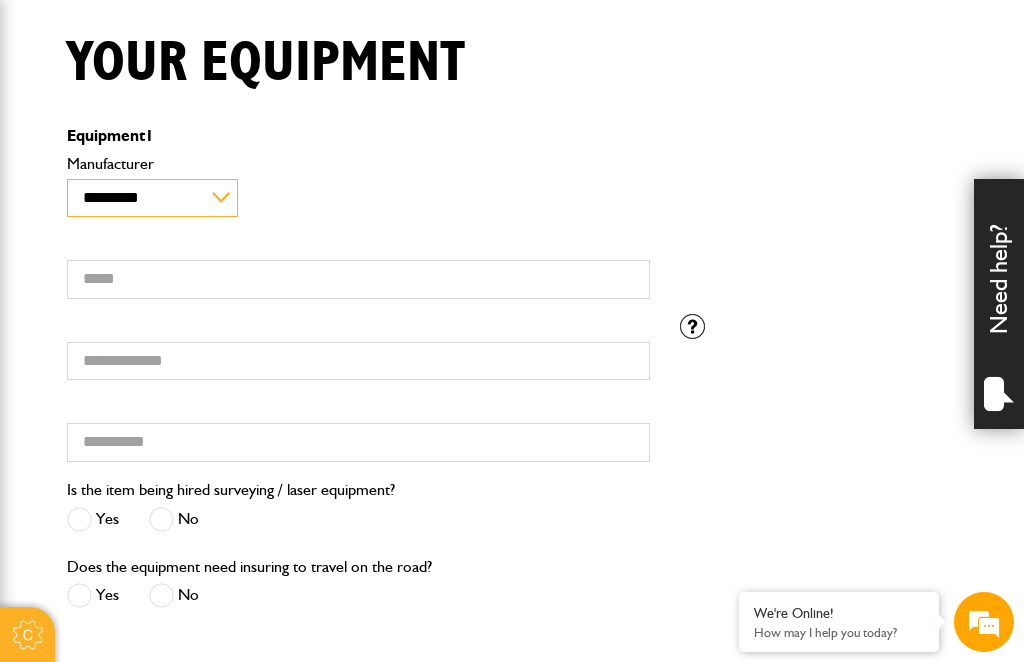 click on "**********" at bounding box center [152, 198] 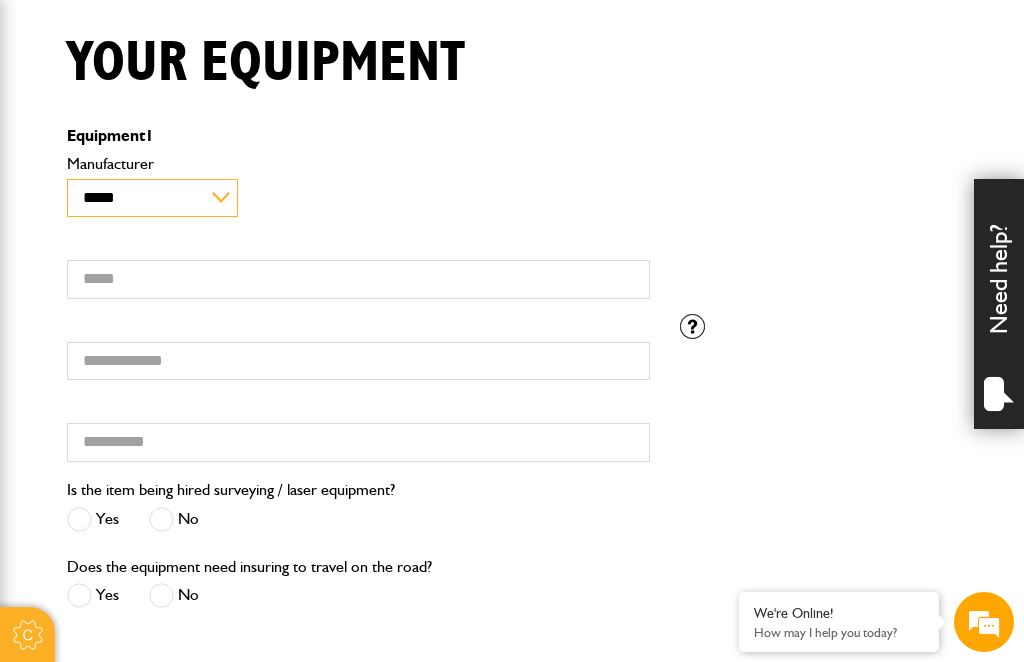scroll, scrollTop: 0, scrollLeft: 0, axis: both 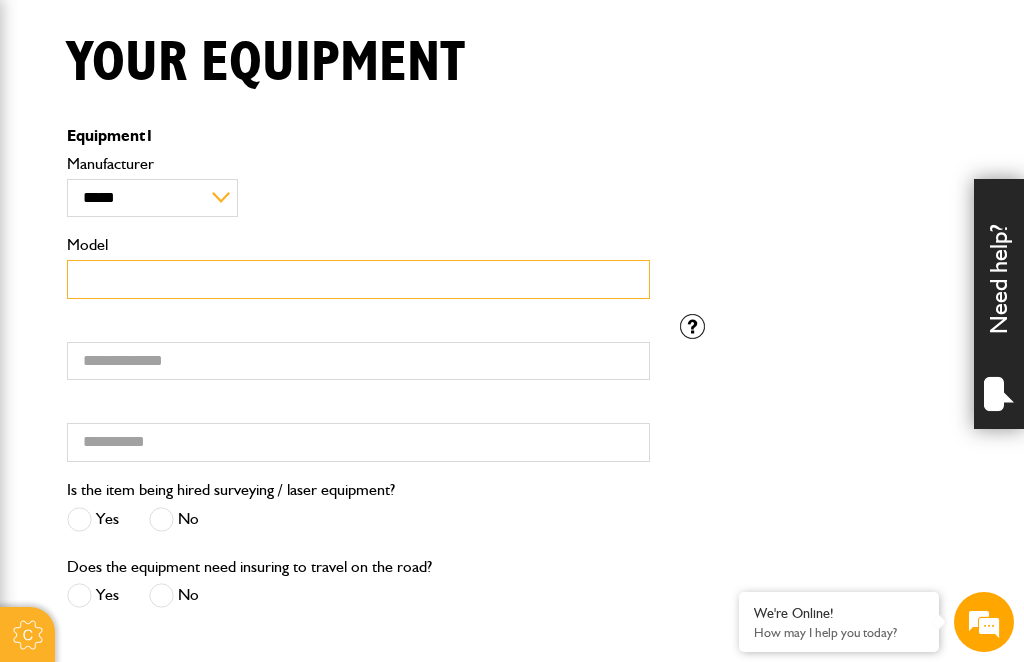 click on "Model" at bounding box center (358, 279) 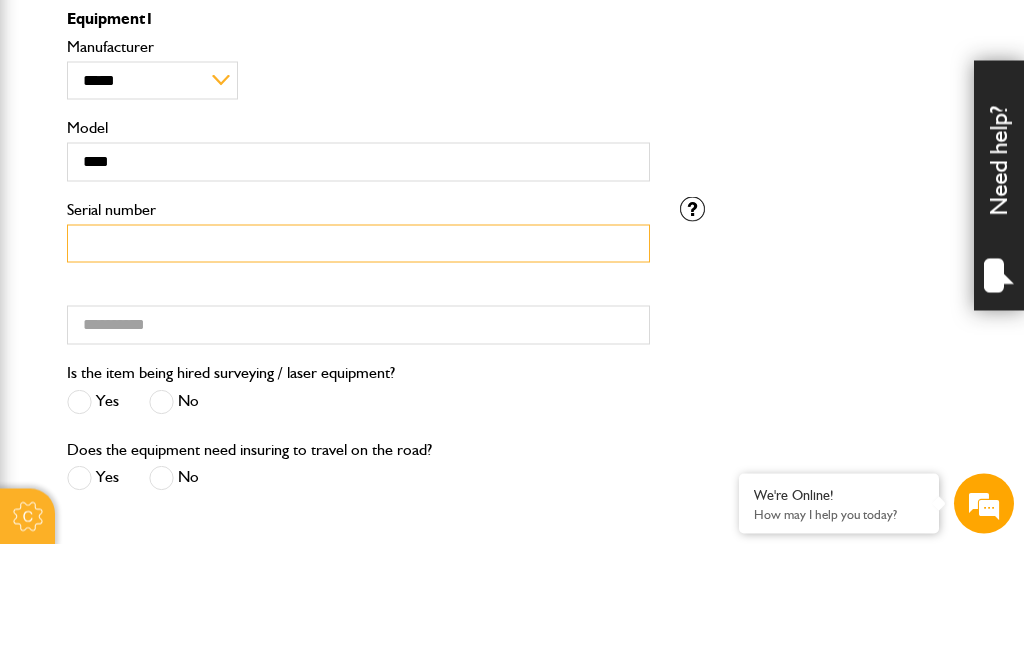 click on "Serial number" at bounding box center [358, 362] 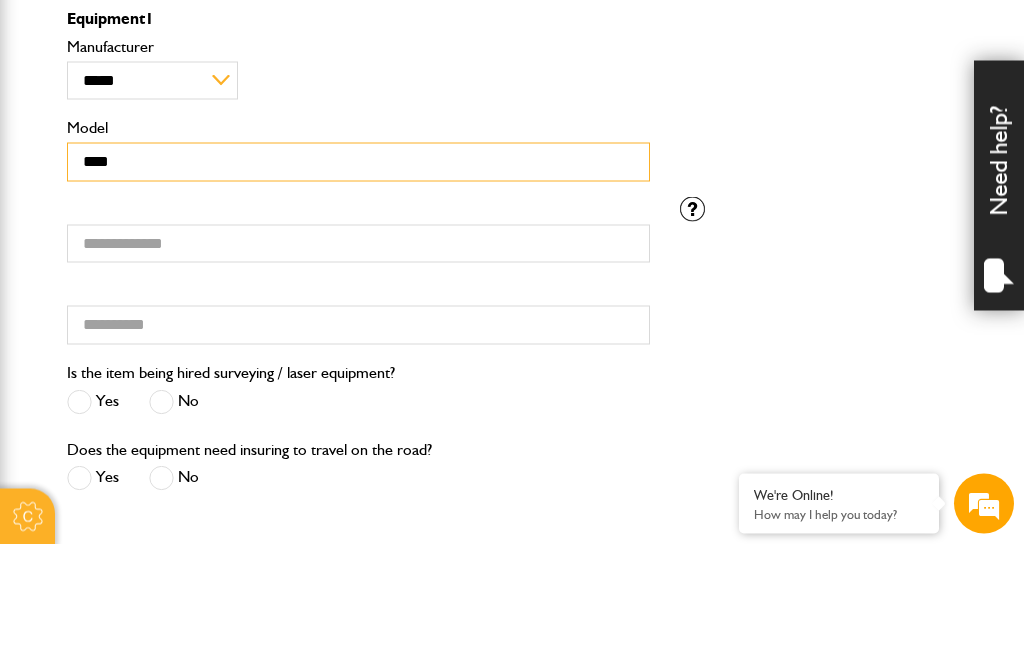 click on "****" at bounding box center (358, 280) 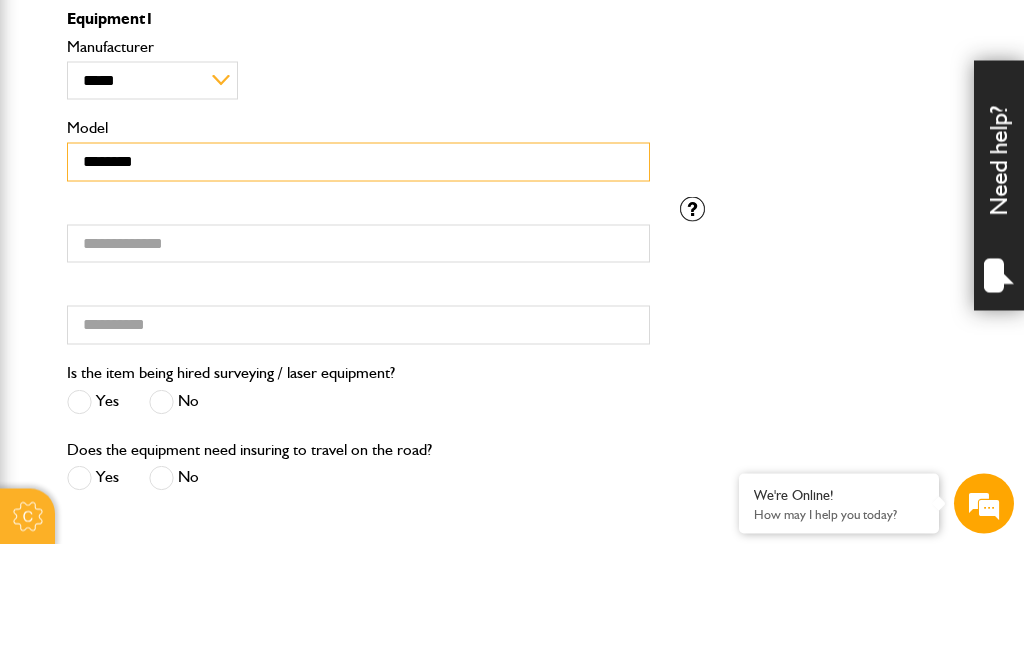 type on "********" 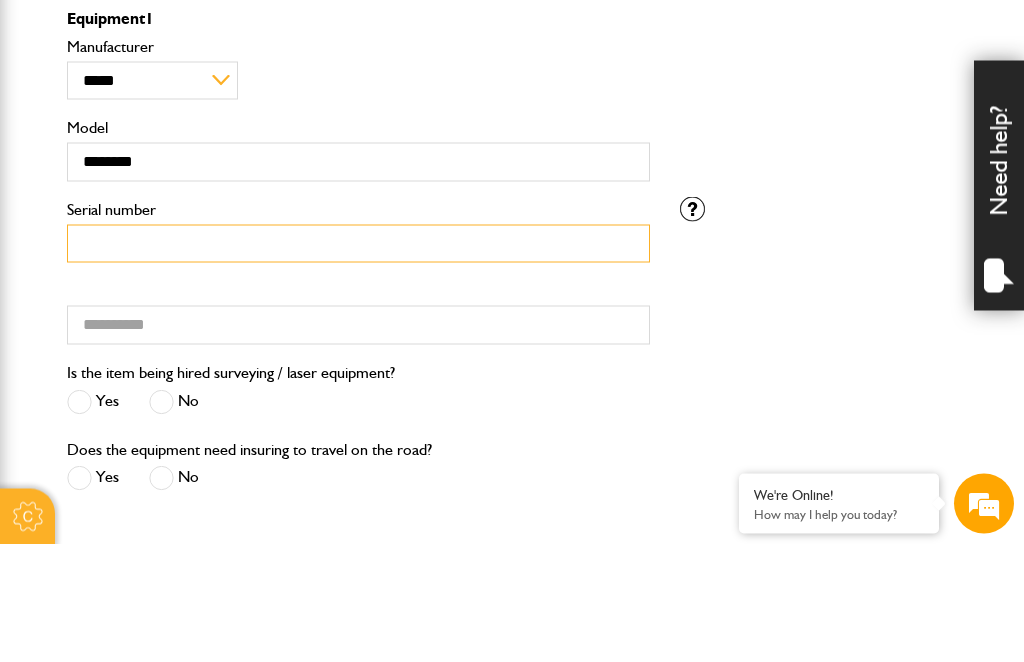 click on "Serial number" at bounding box center [358, 362] 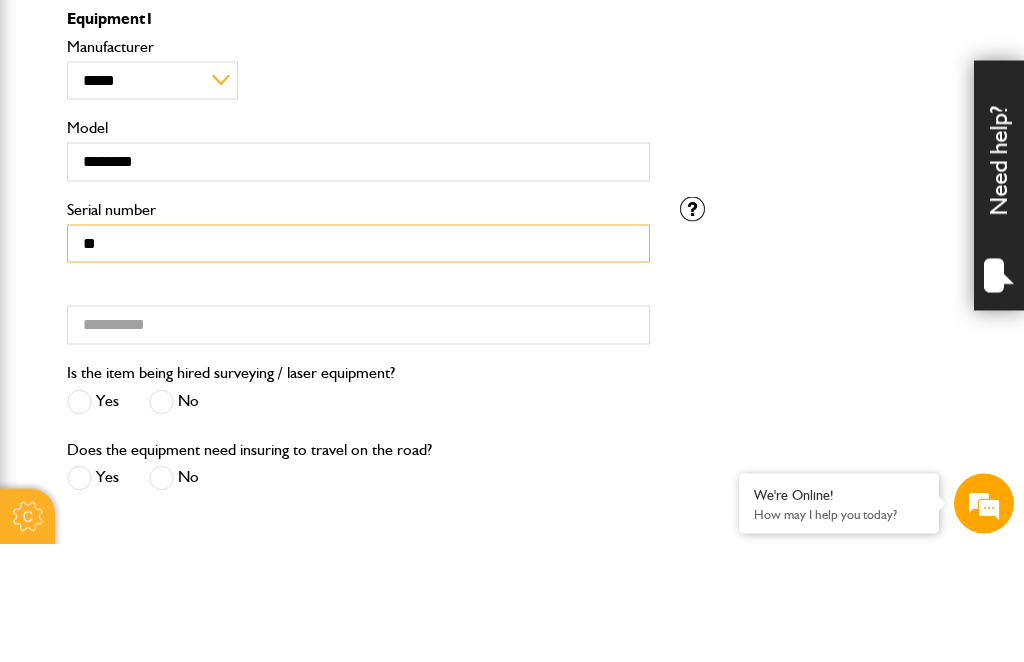 type on "*" 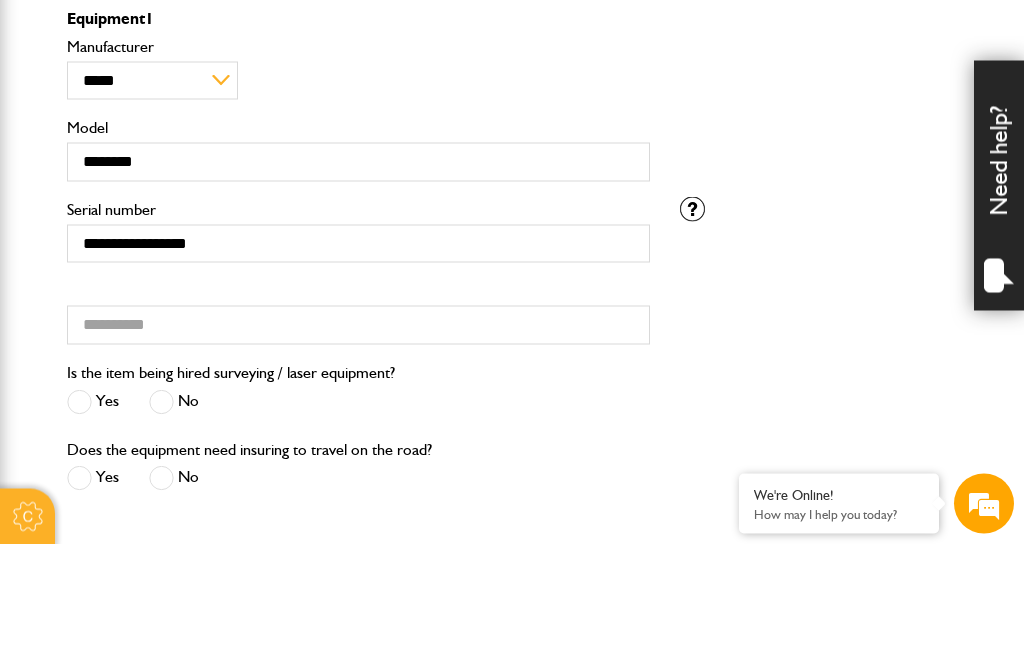 scroll, scrollTop: 609, scrollLeft: 0, axis: vertical 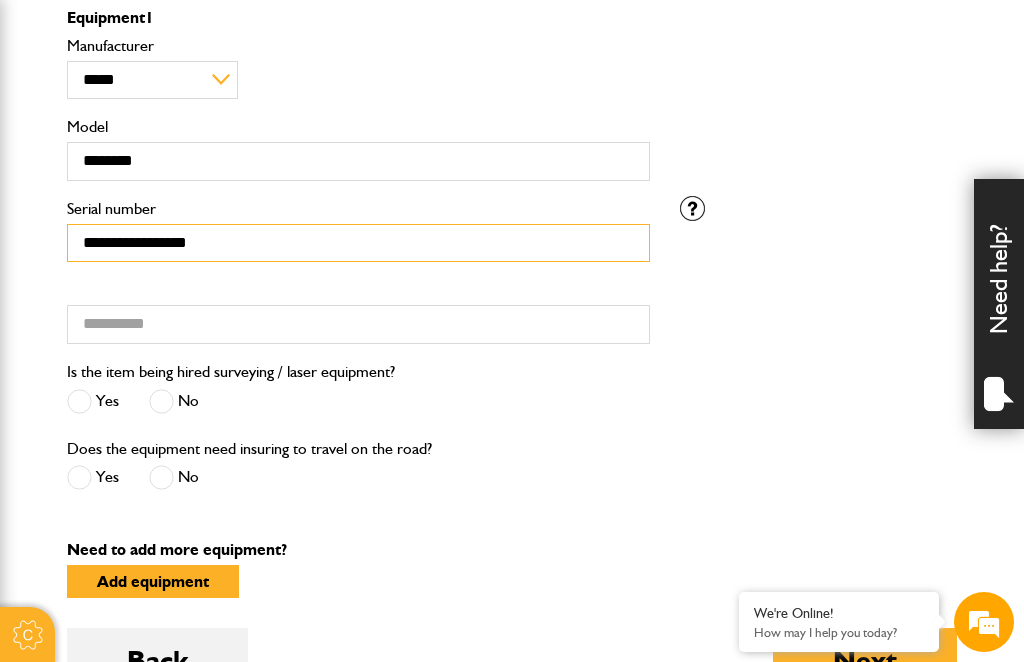 type on "**********" 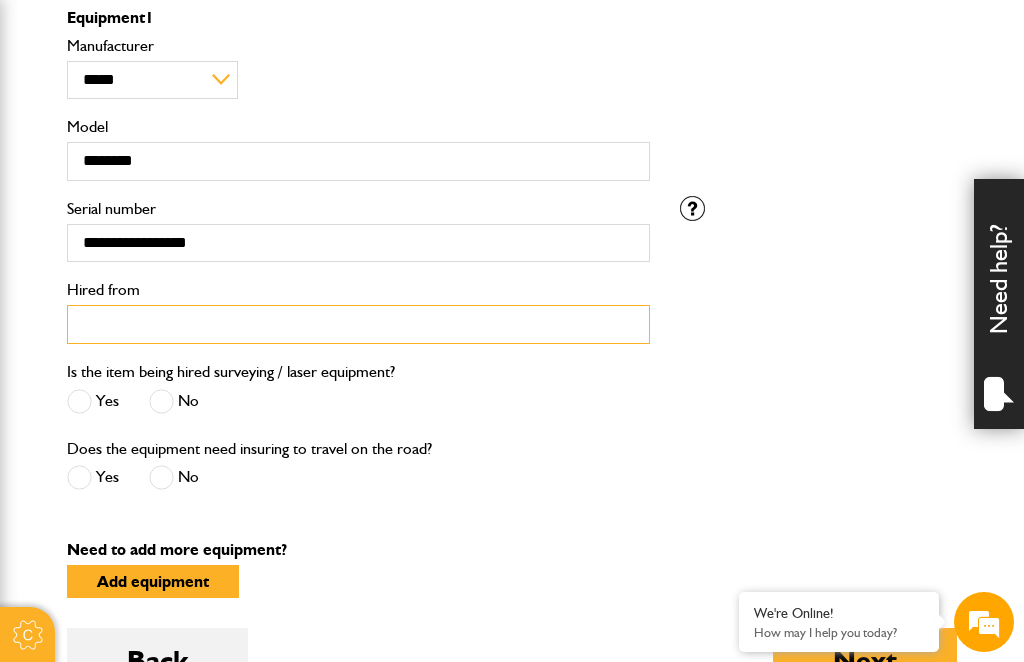 click on "Hired from" at bounding box center (358, 324) 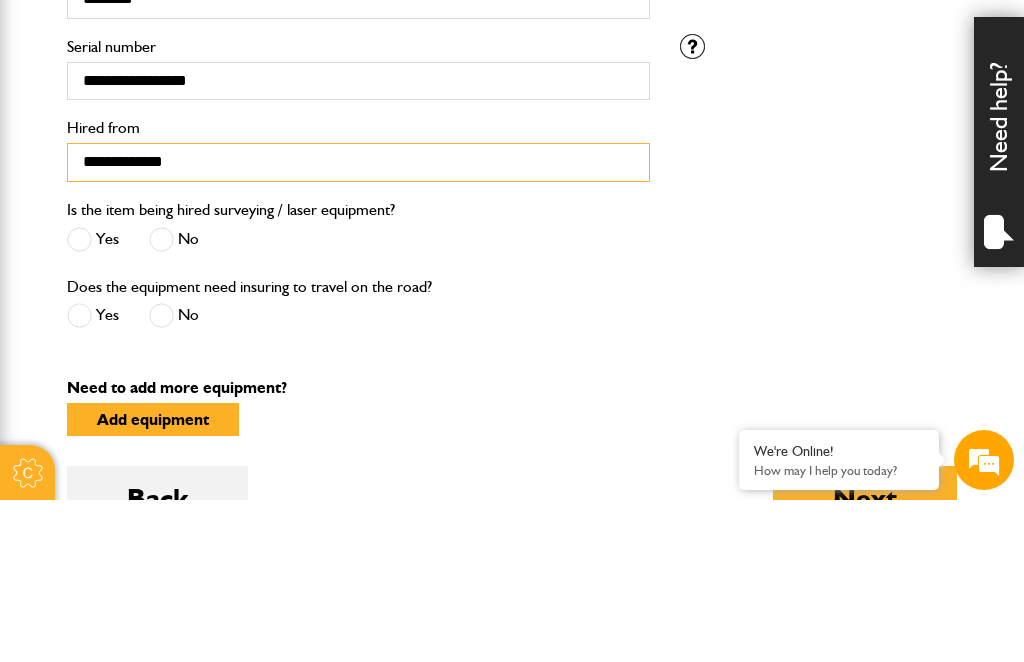 type on "**********" 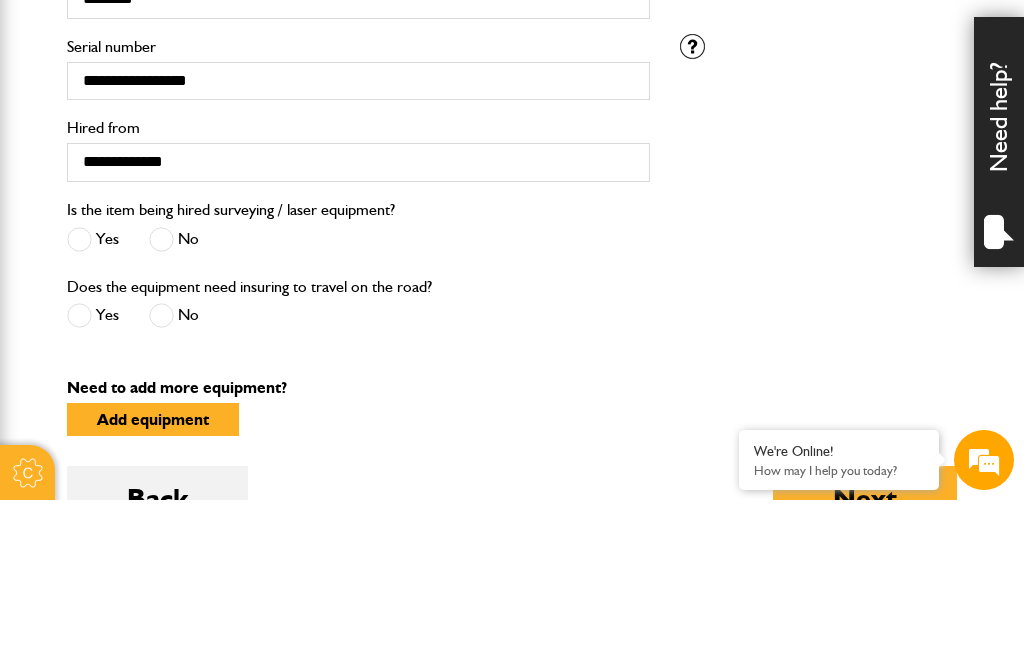 click at bounding box center [161, 401] 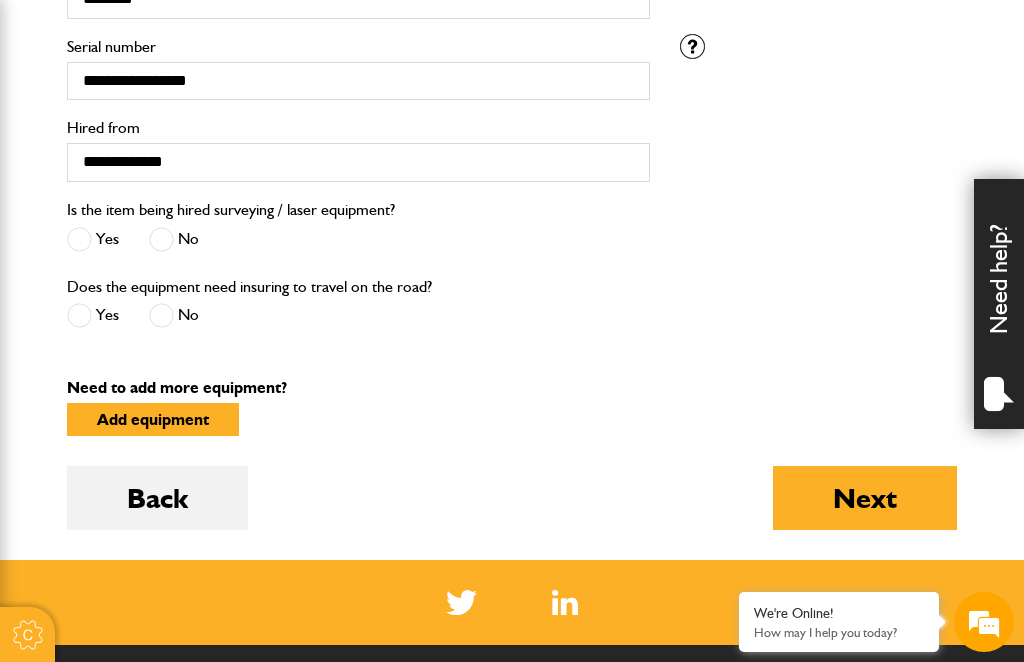 click at bounding box center (161, 315) 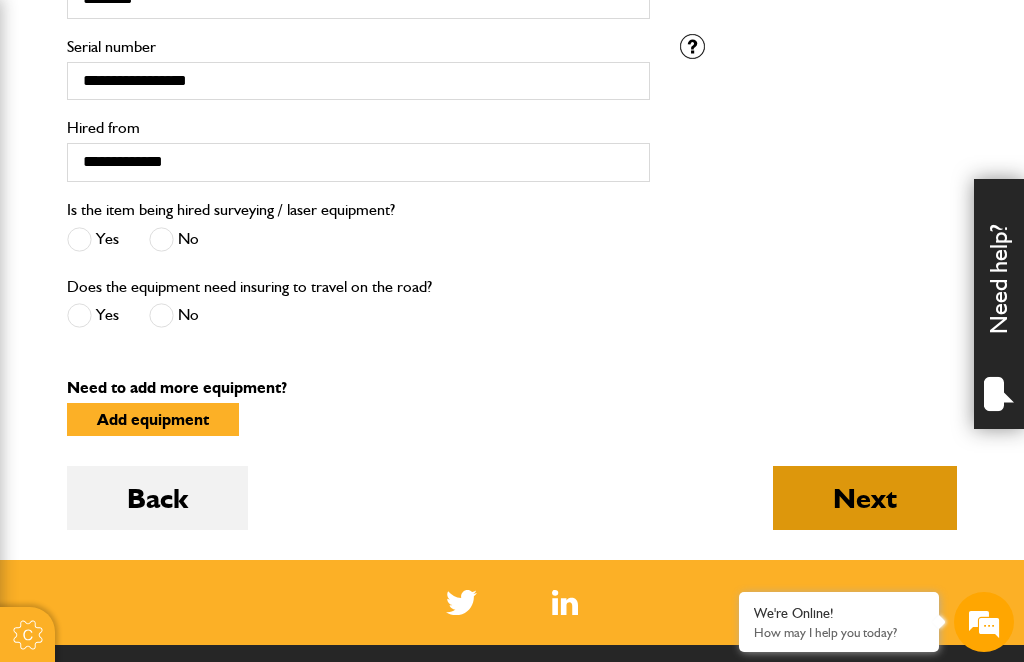 click on "Next" at bounding box center [865, 498] 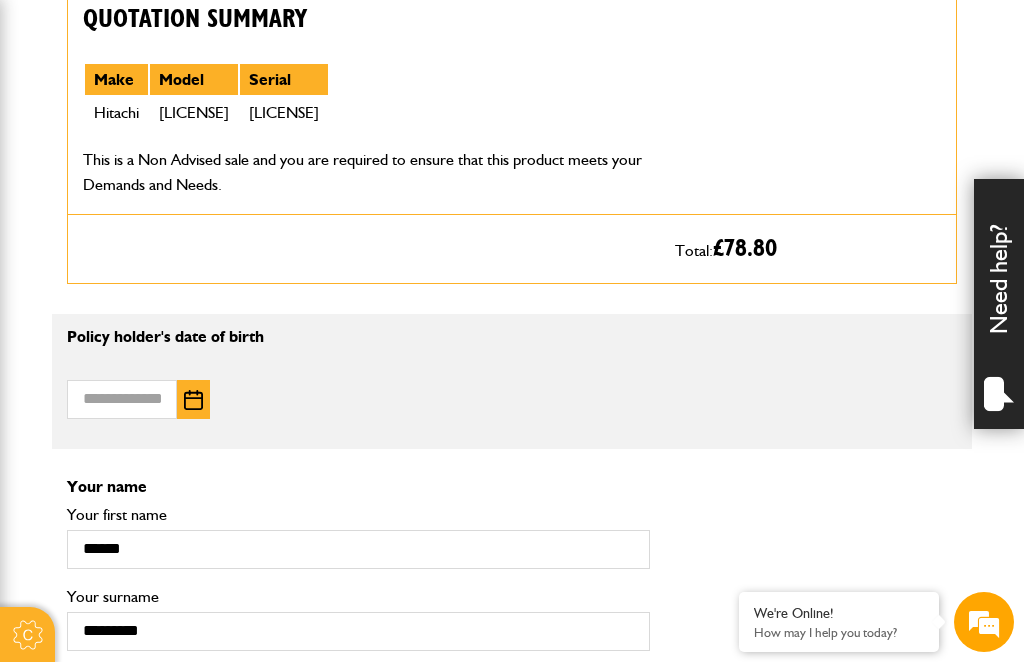 scroll, scrollTop: 1112, scrollLeft: 0, axis: vertical 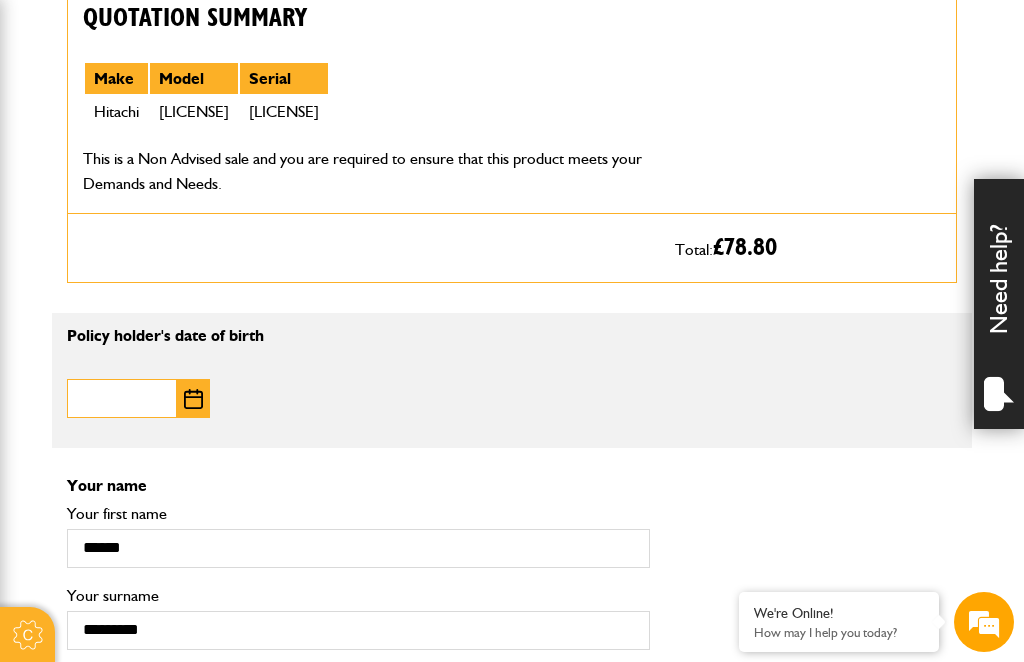 click on "Date of birth" at bounding box center (122, 398) 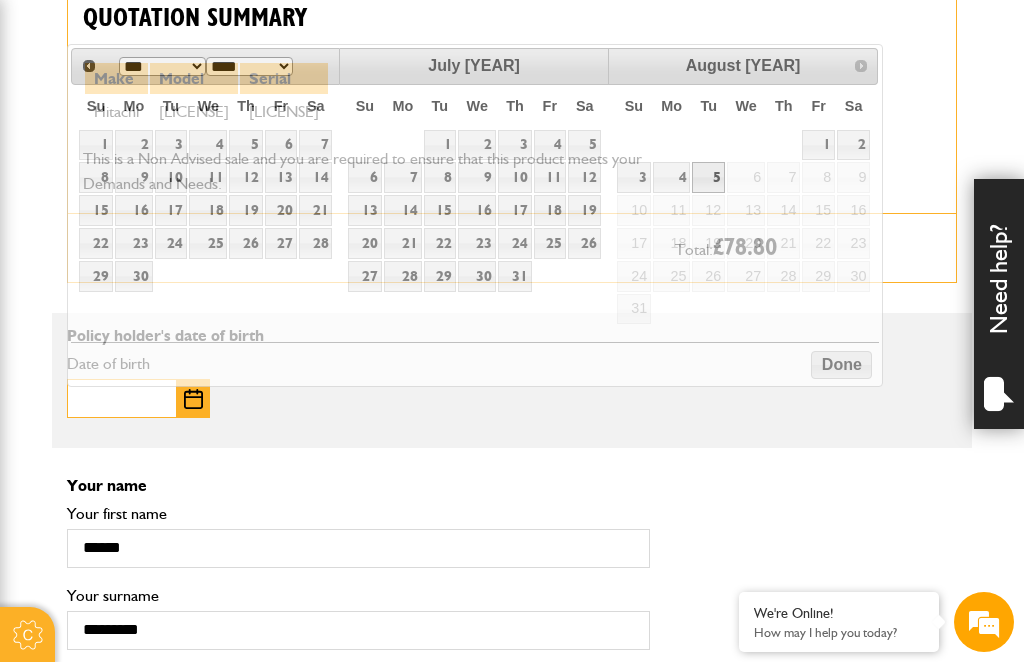 scroll, scrollTop: 1111, scrollLeft: 0, axis: vertical 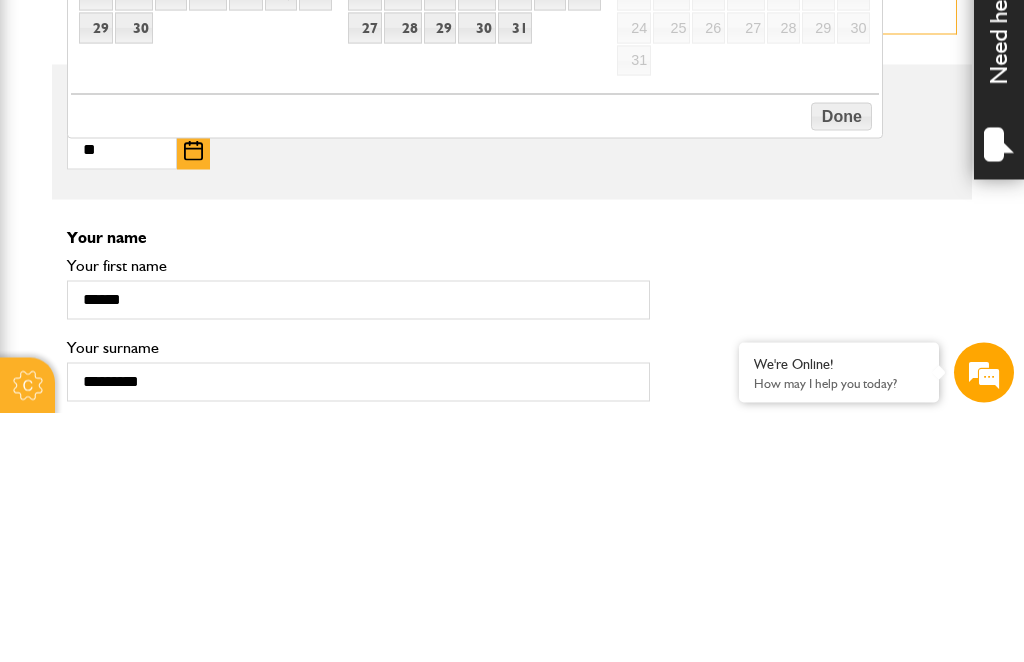 click at bounding box center (193, 400) 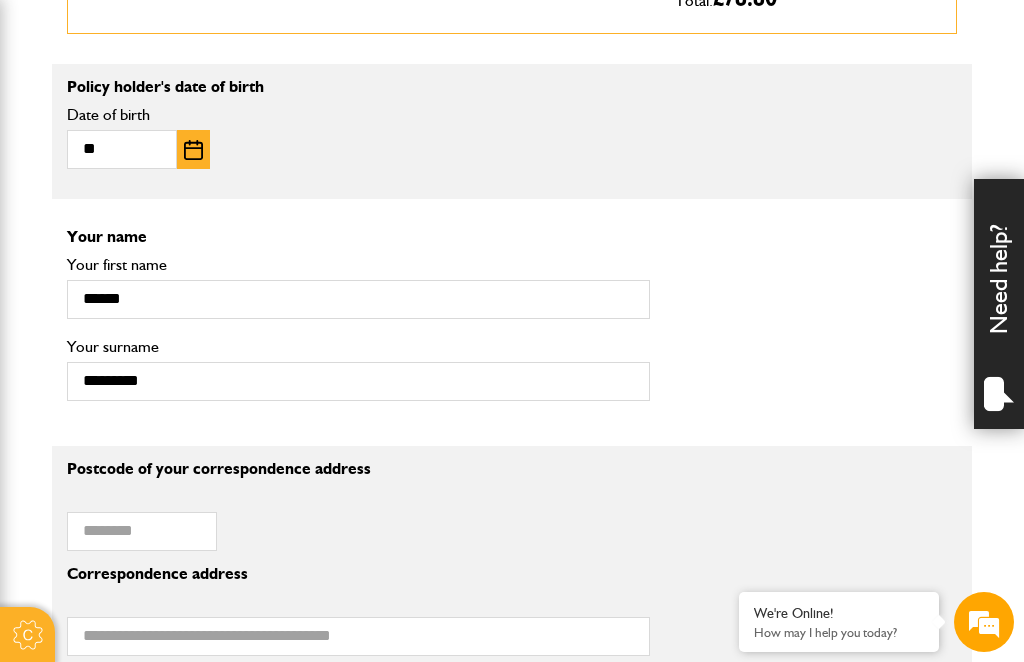 click at bounding box center (193, 149) 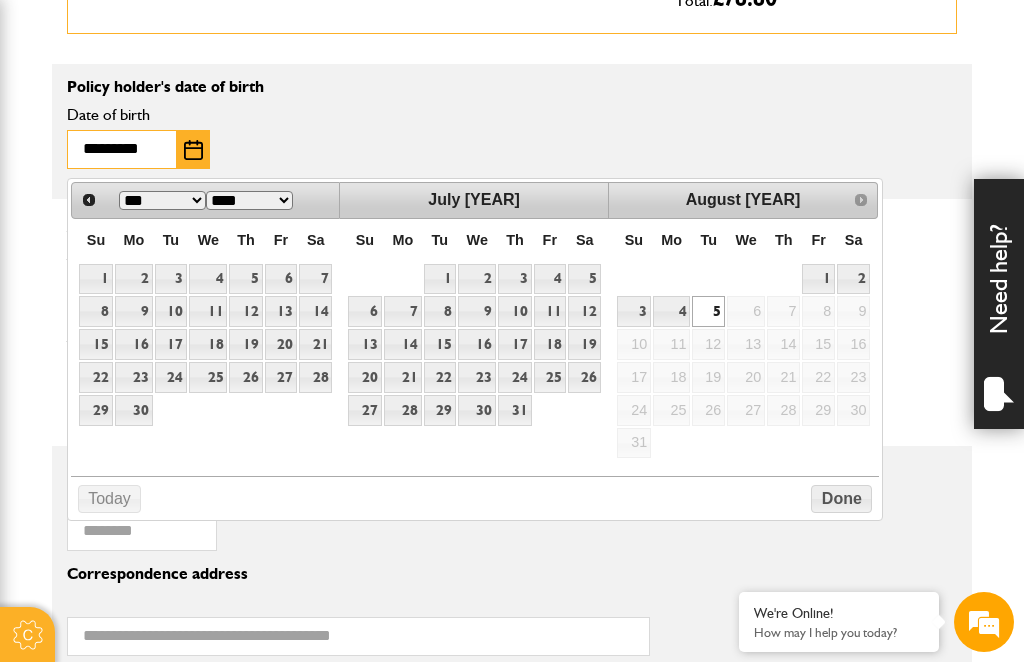scroll, scrollTop: 0, scrollLeft: 0, axis: both 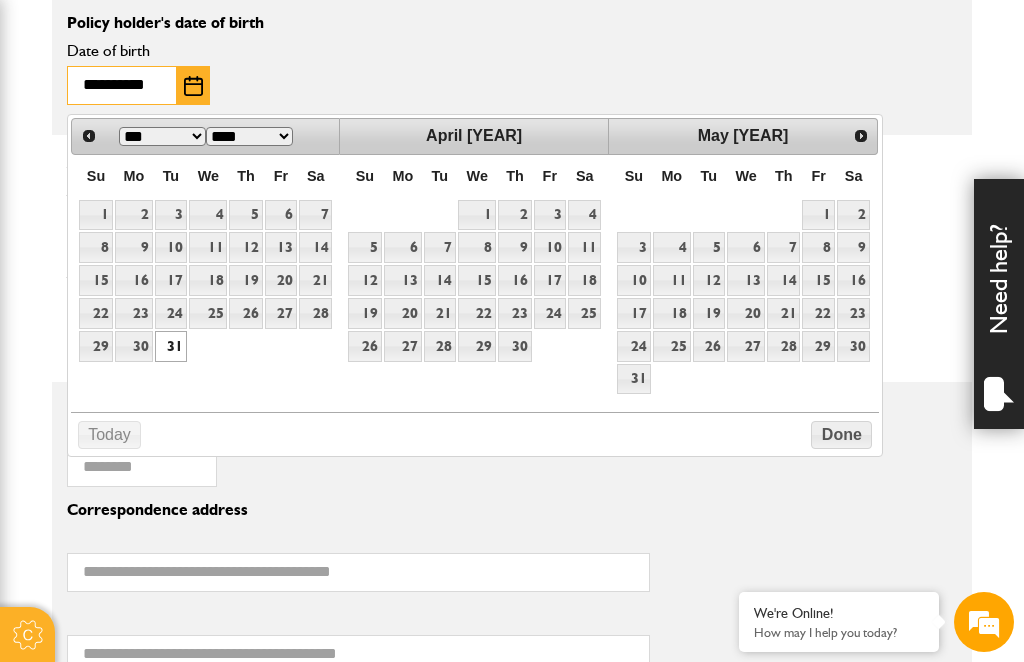 type on "**********" 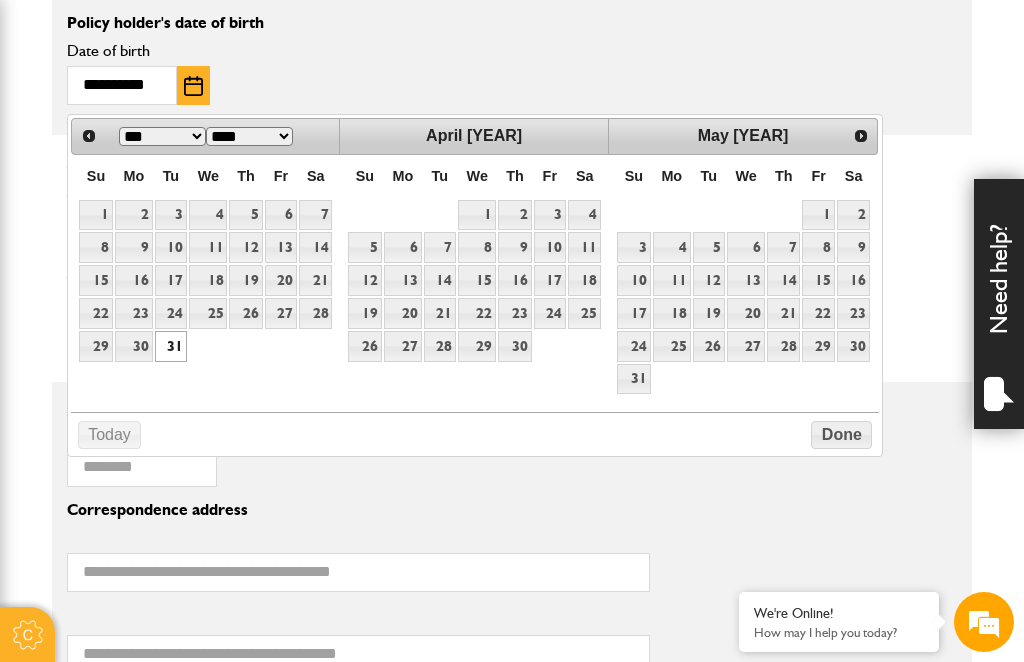 click on "Done" at bounding box center [841, 435] 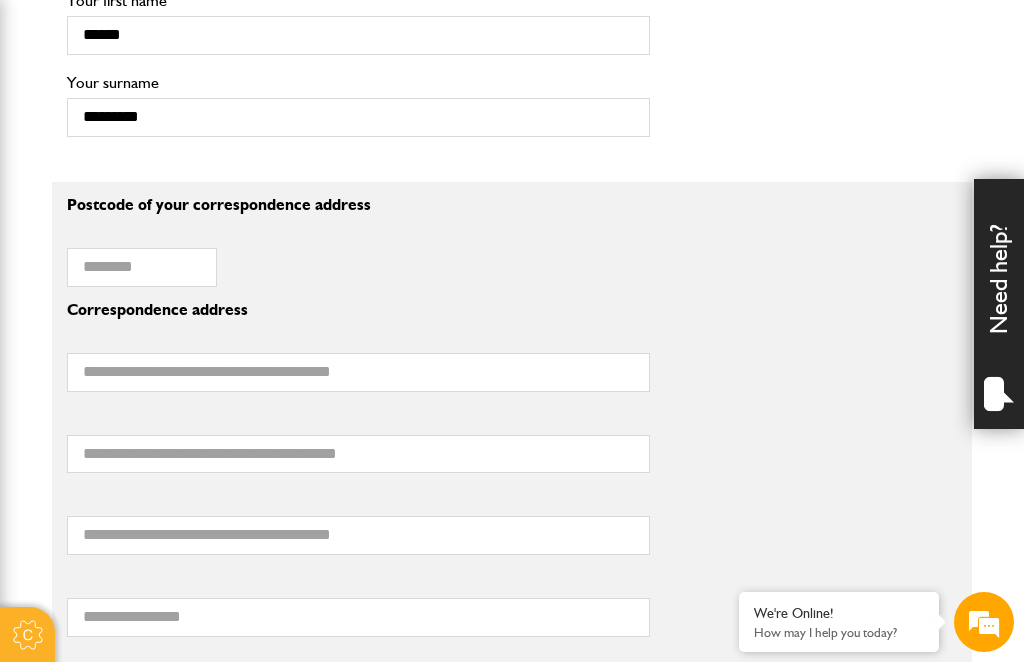 scroll, scrollTop: 1639, scrollLeft: 0, axis: vertical 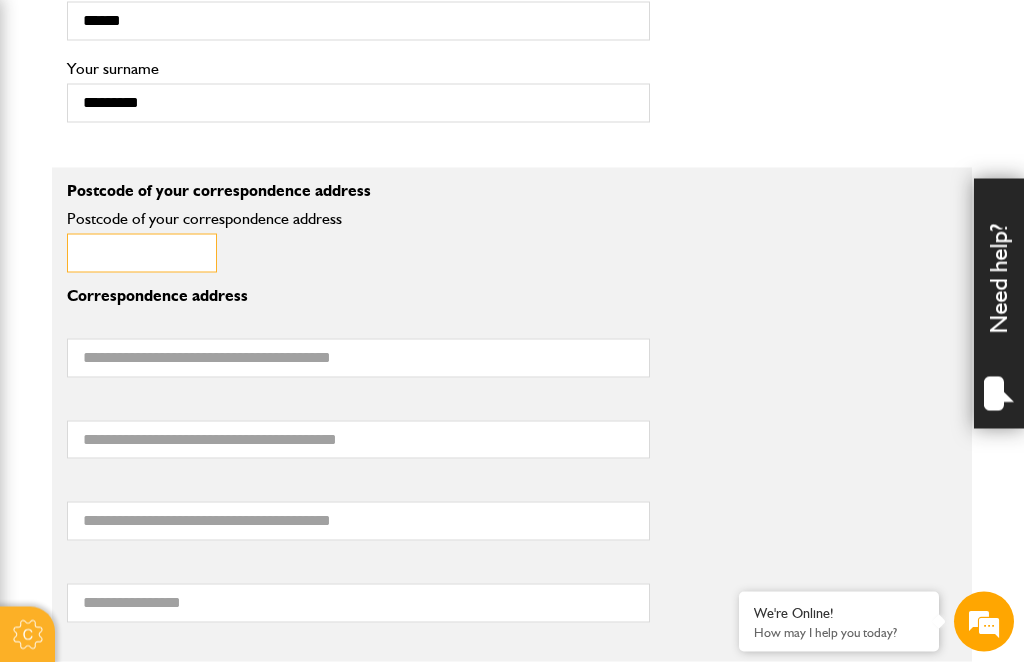 click on "Postcode of your correspondence address" at bounding box center (142, 253) 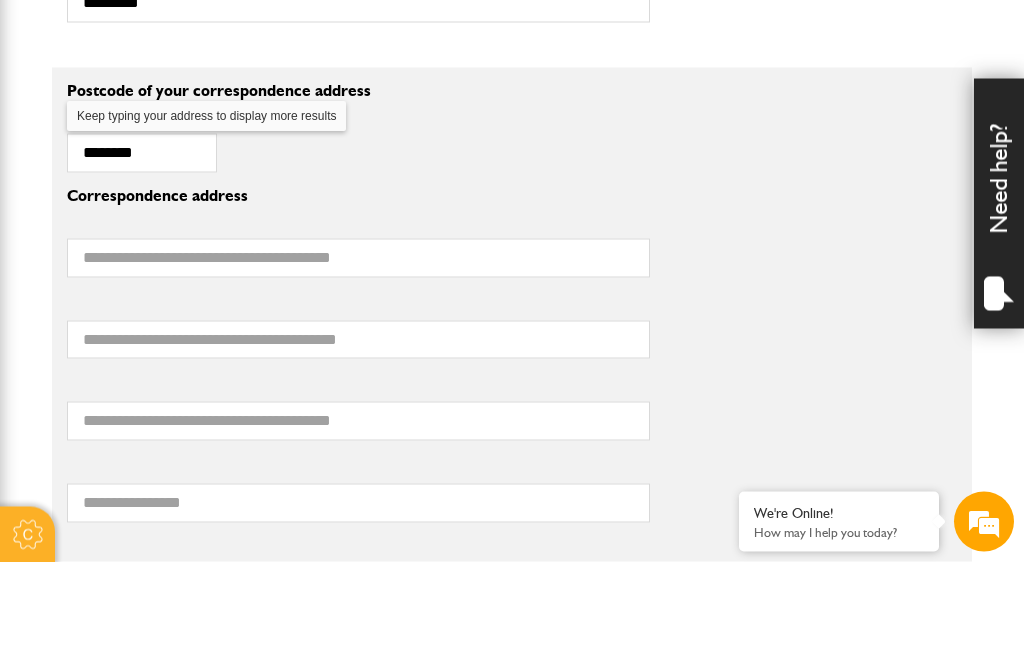 scroll, scrollTop: 1740, scrollLeft: 0, axis: vertical 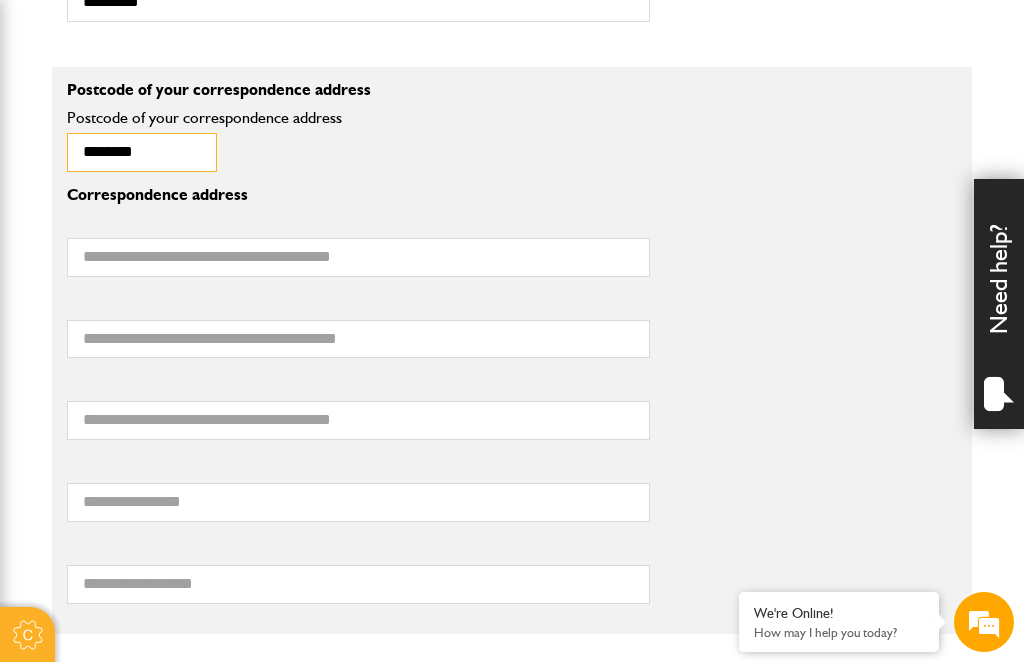 type on "*******" 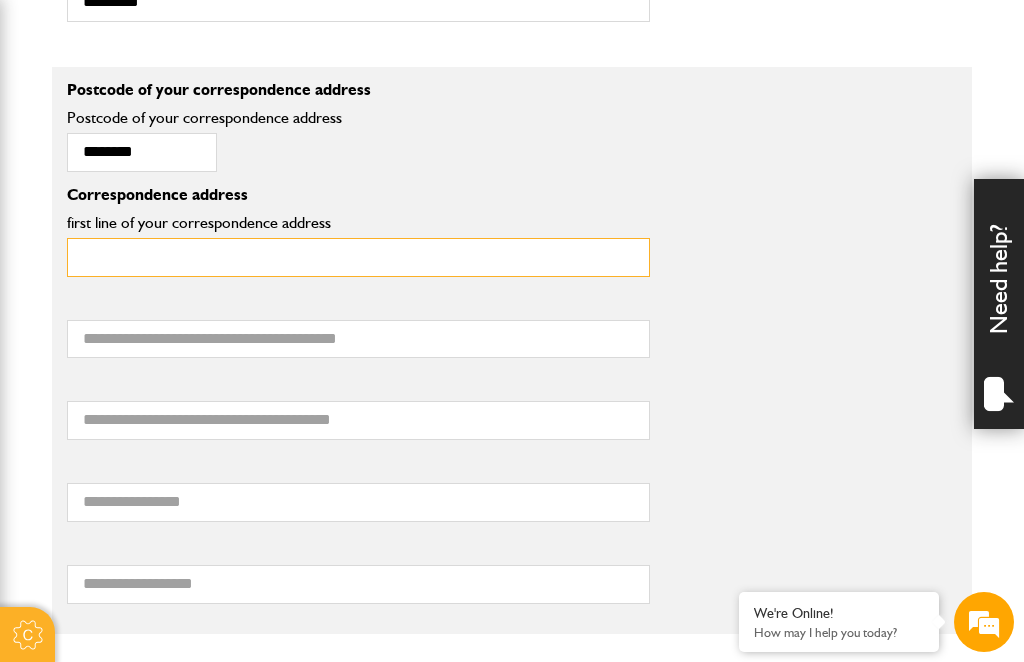 click on "first line of your correspondence address" at bounding box center (358, 257) 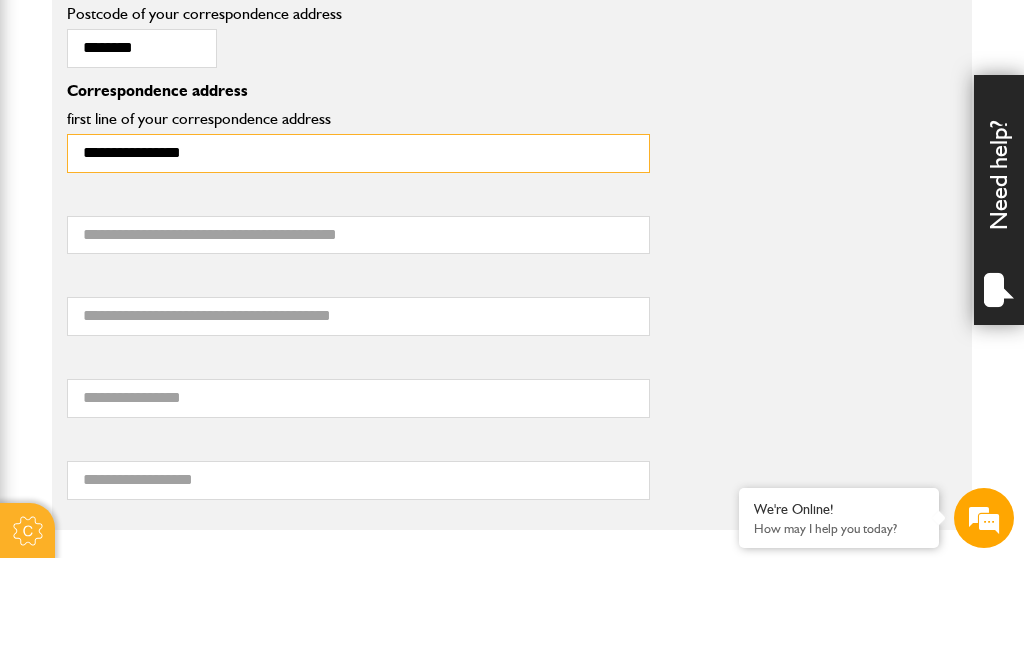 type on "**********" 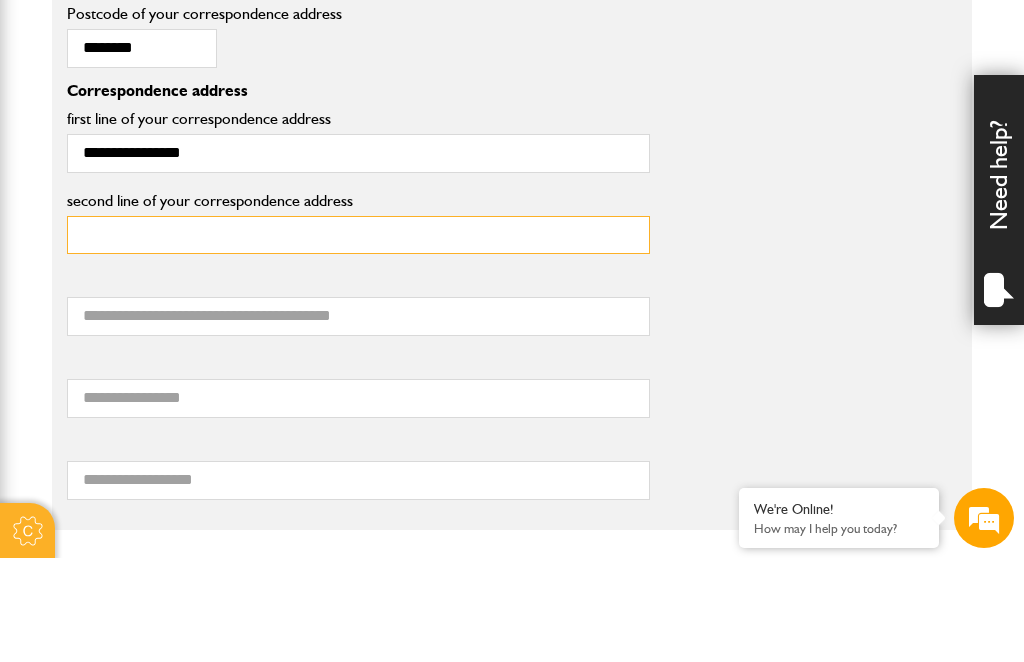 click on "second line of your correspondence address" at bounding box center (358, 339) 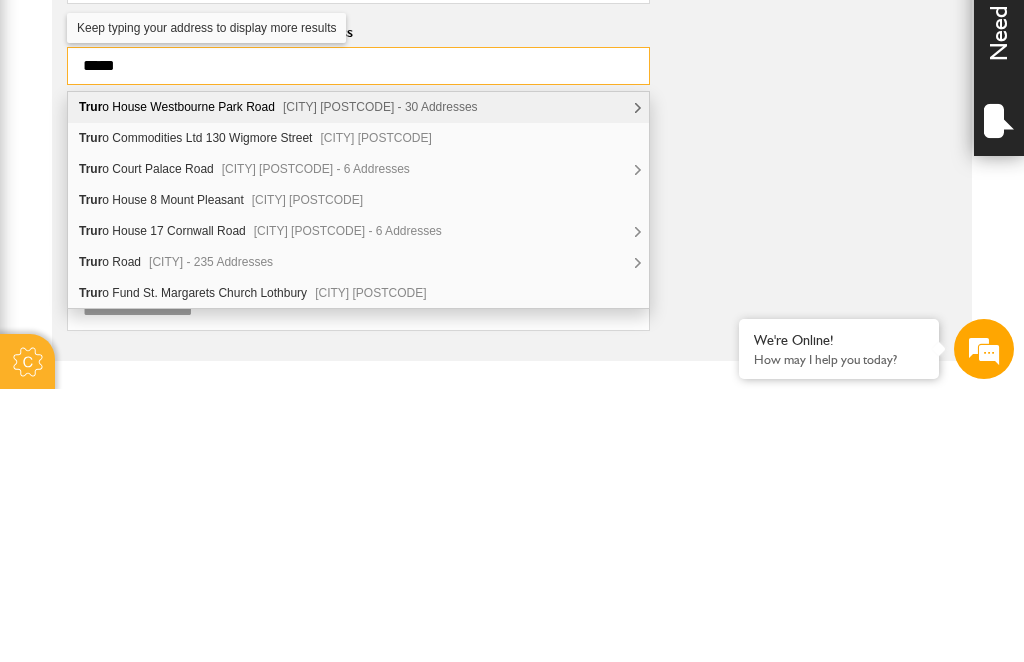scroll, scrollTop: 1792, scrollLeft: 0, axis: vertical 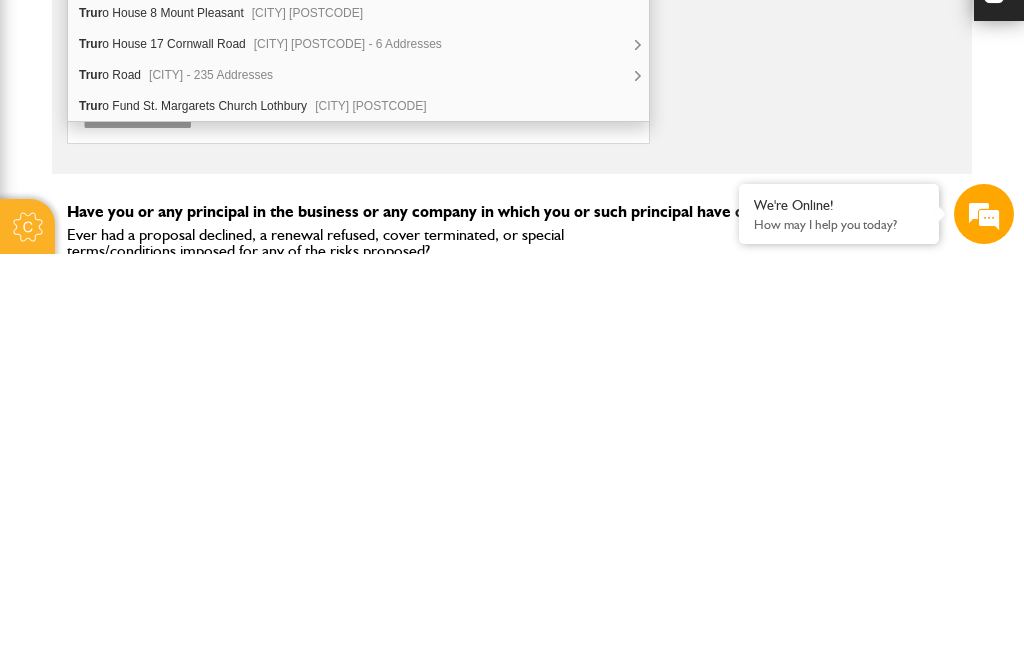 type on "*****" 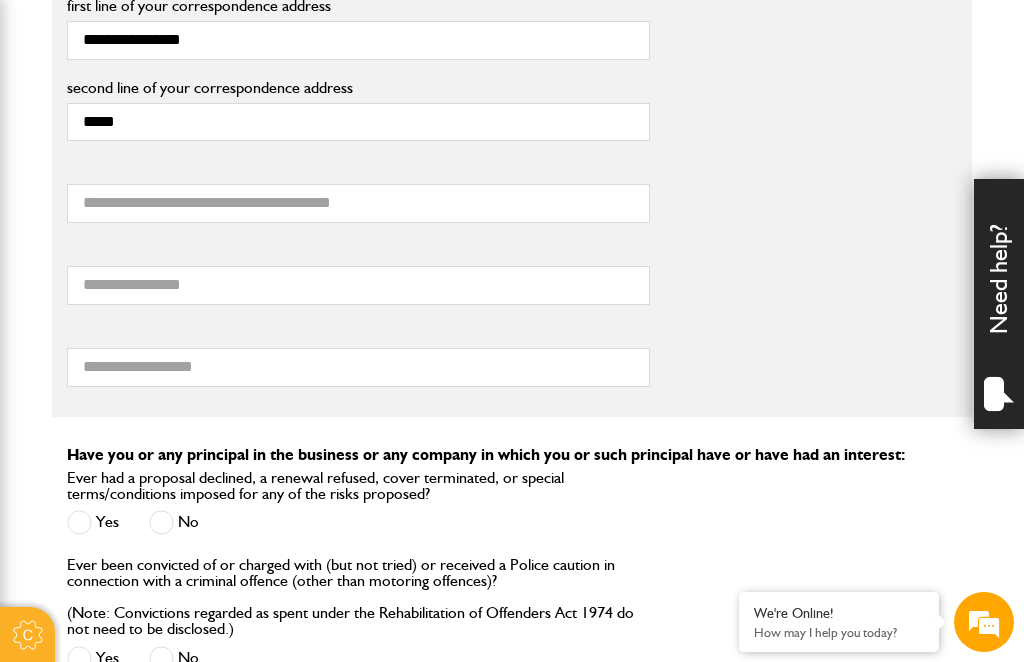 scroll, scrollTop: 1956, scrollLeft: 0, axis: vertical 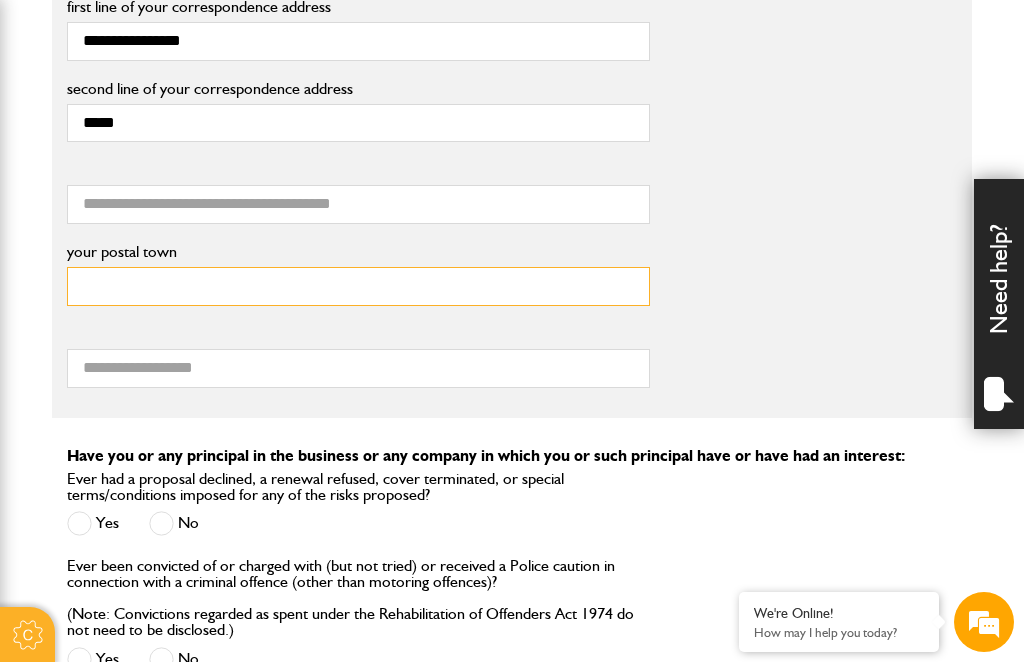 click on "your postal town" at bounding box center [358, 286] 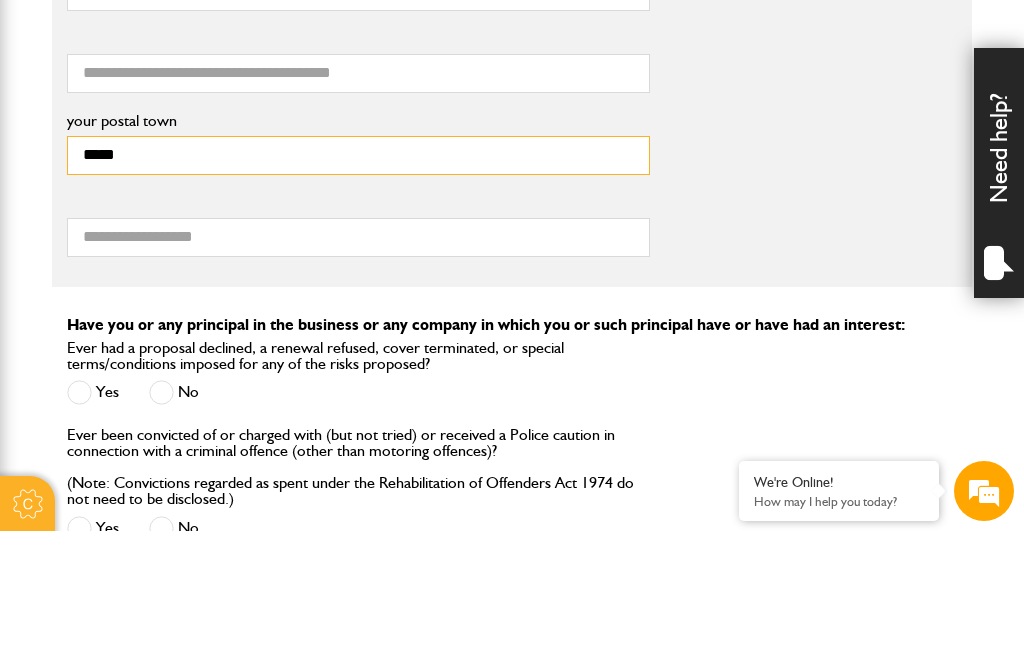 type on "*****" 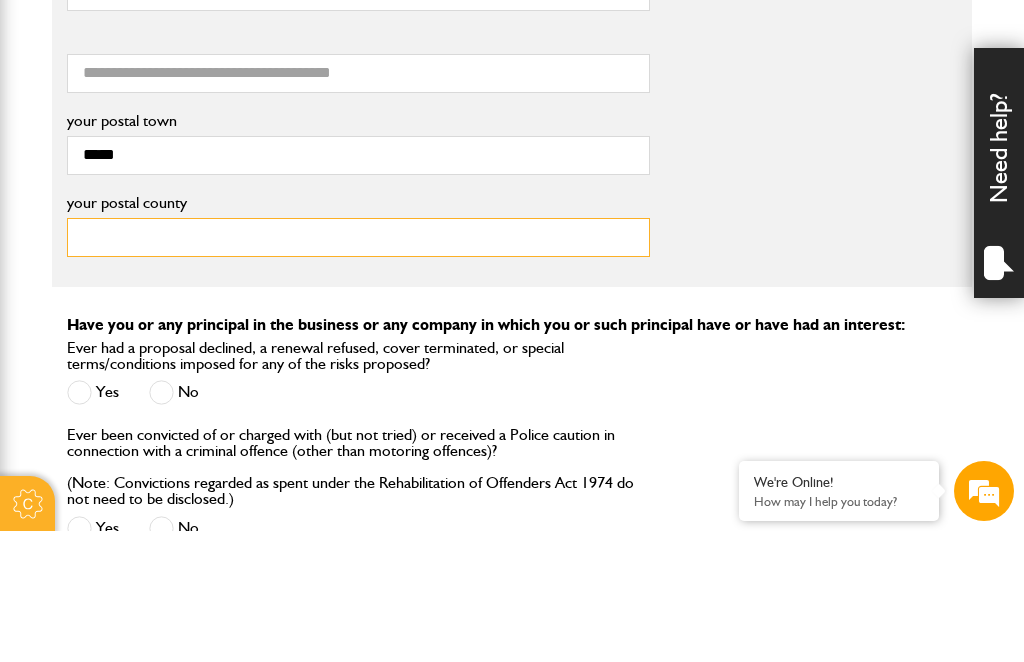 click on "your postal county" at bounding box center [358, 368] 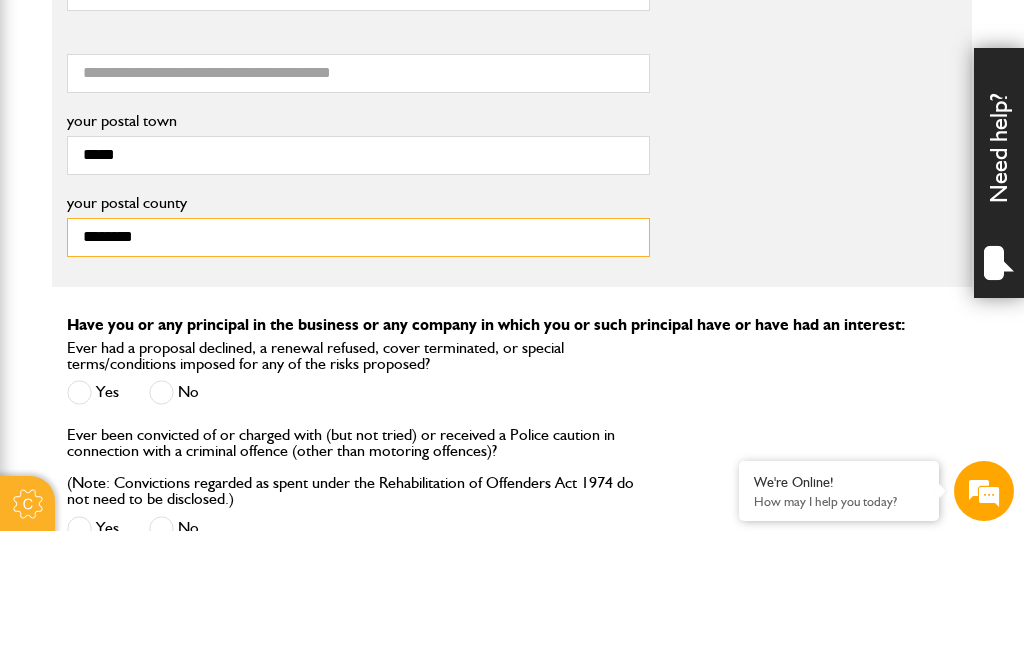scroll, scrollTop: 1966, scrollLeft: 0, axis: vertical 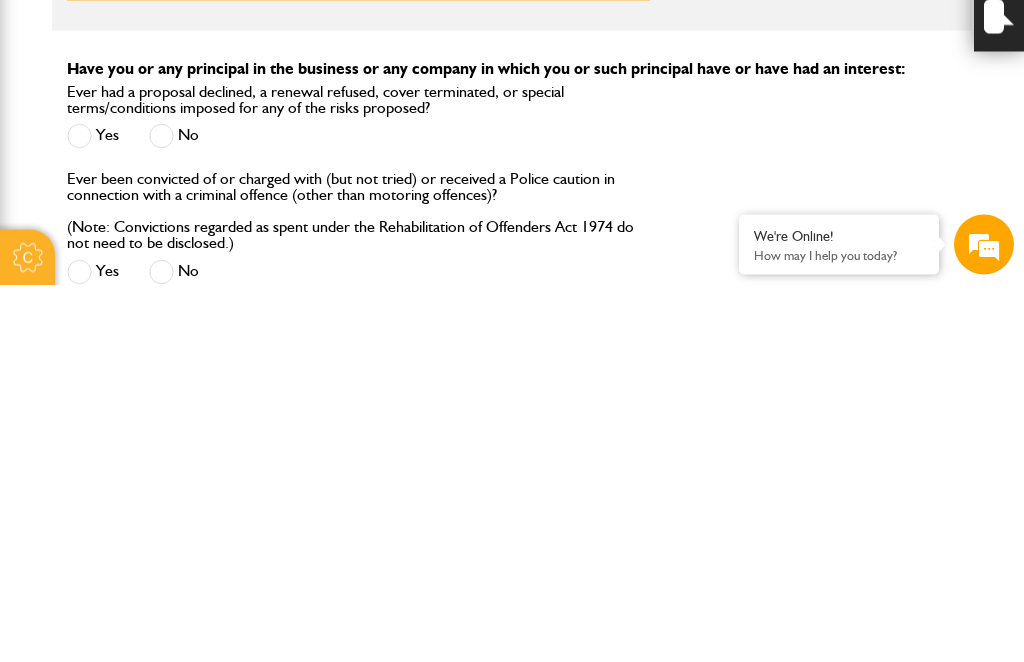 type on "********" 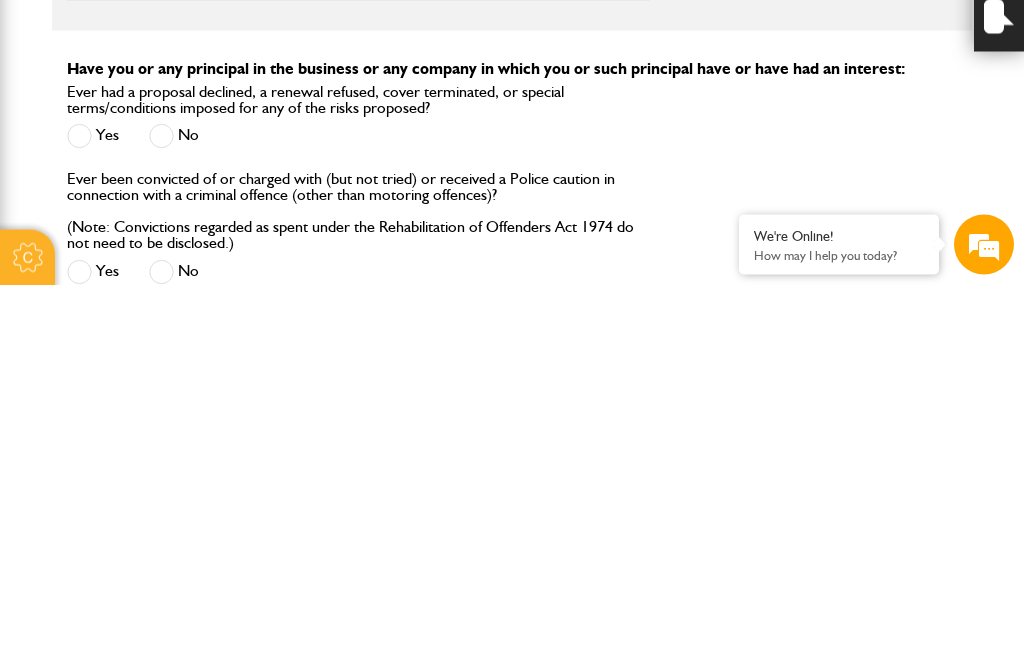 click on "No" at bounding box center [174, 513] 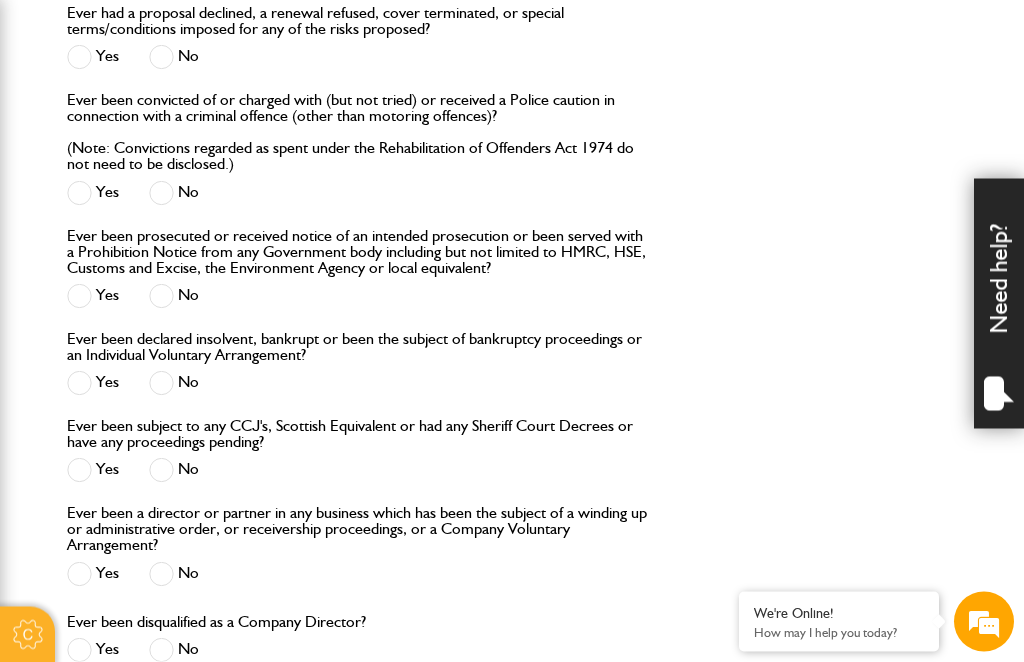 scroll, scrollTop: 2429, scrollLeft: 0, axis: vertical 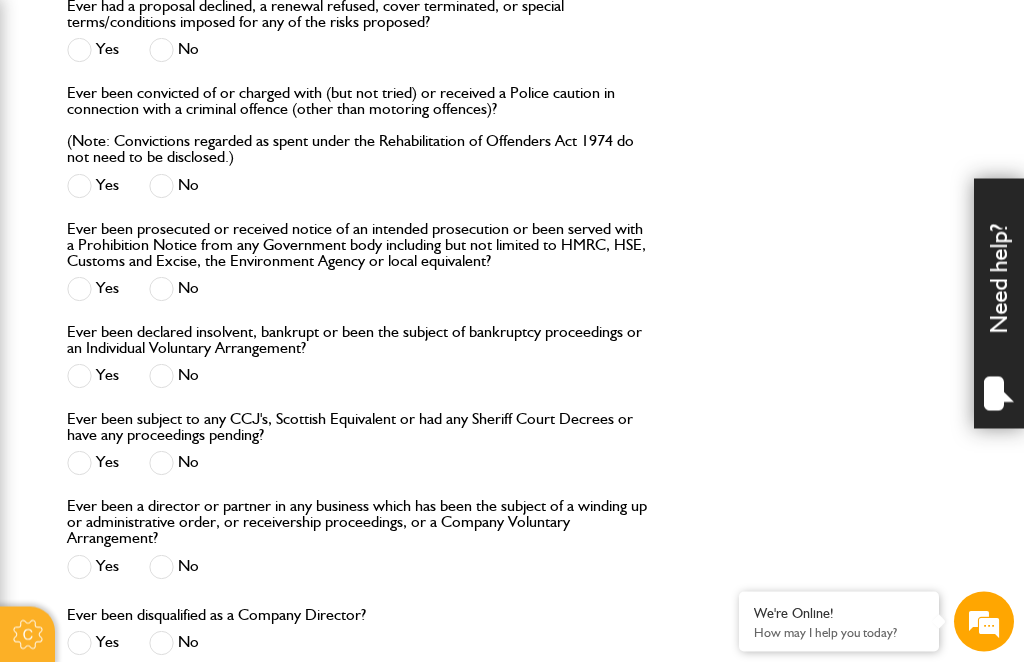 click on "No" at bounding box center [174, 186] 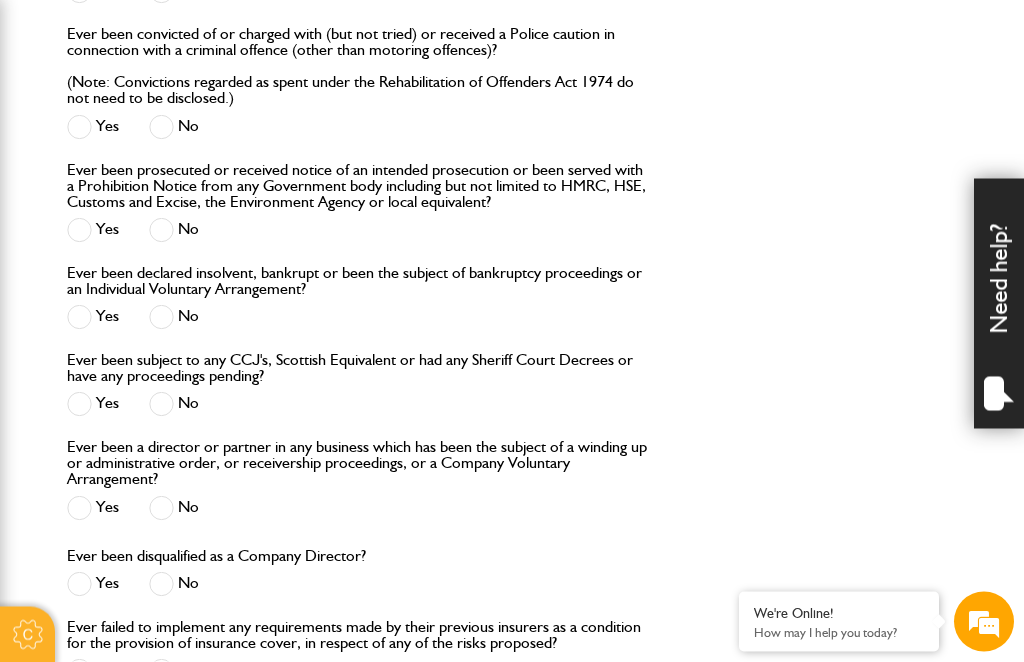 scroll, scrollTop: 2520, scrollLeft: 0, axis: vertical 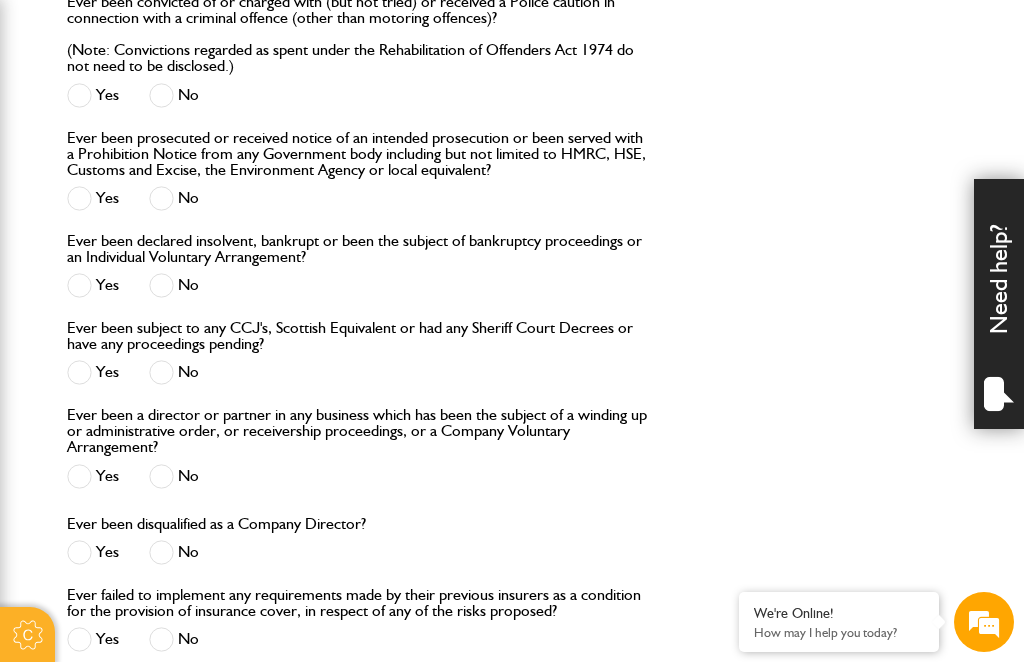 click at bounding box center [161, 198] 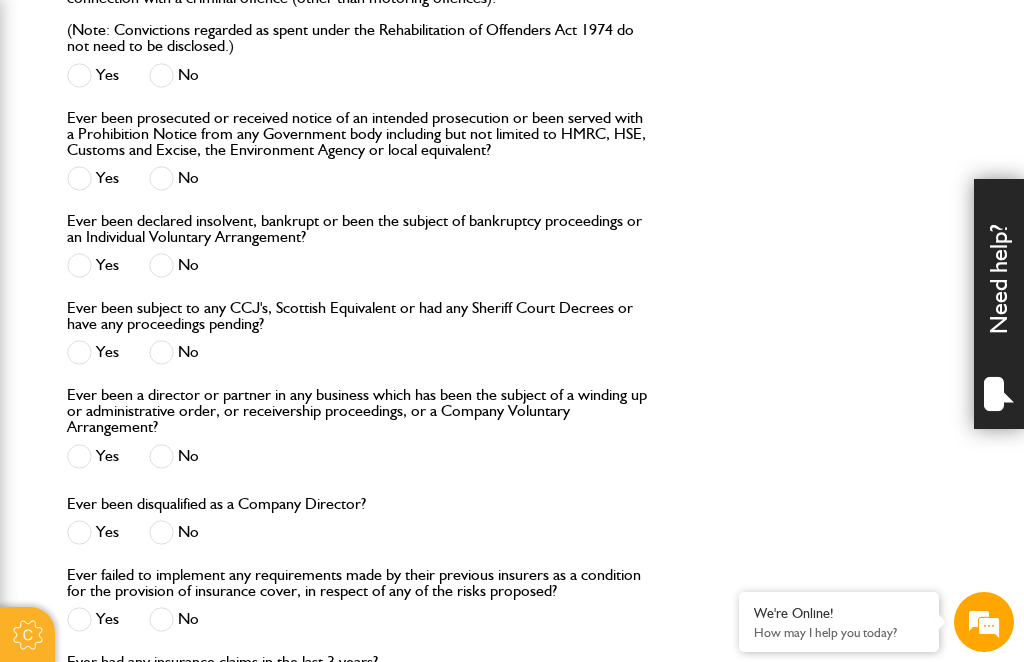 scroll, scrollTop: 2566, scrollLeft: 0, axis: vertical 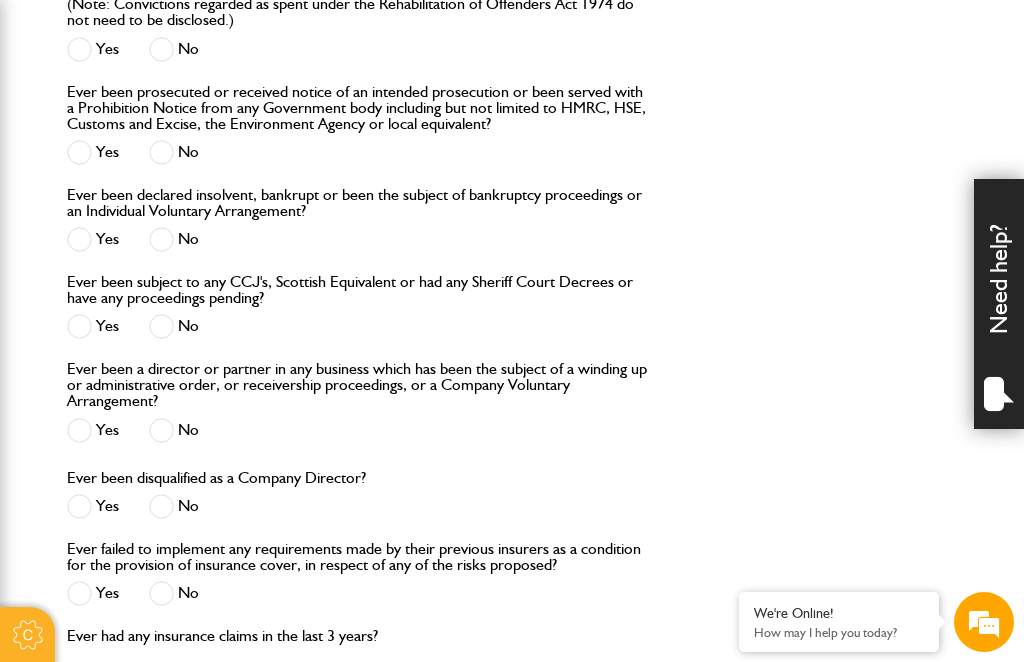 click at bounding box center (161, 239) 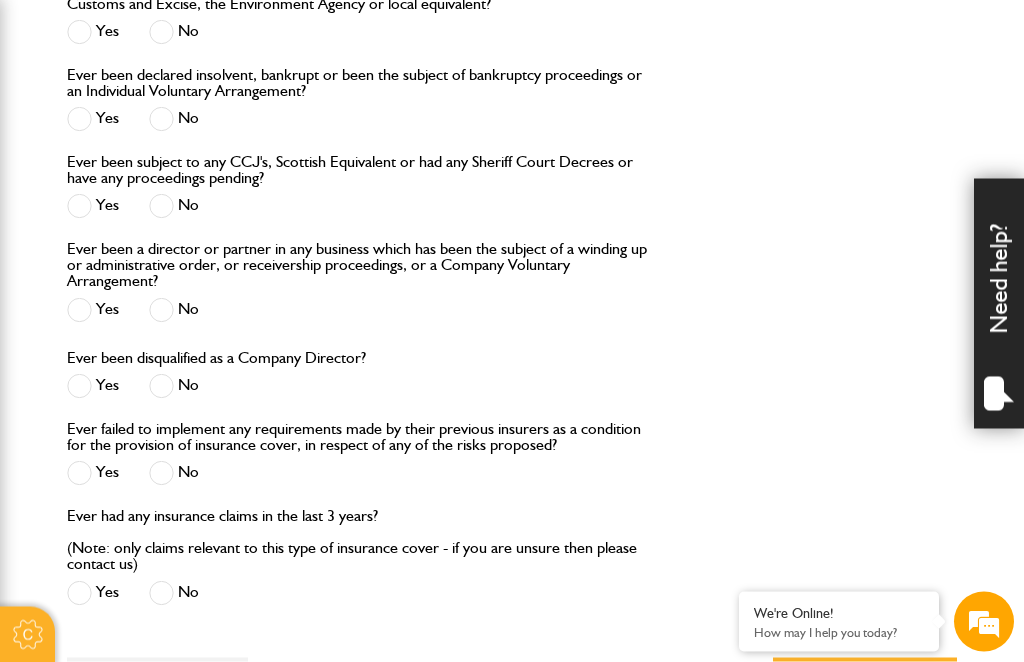 scroll, scrollTop: 2689, scrollLeft: 0, axis: vertical 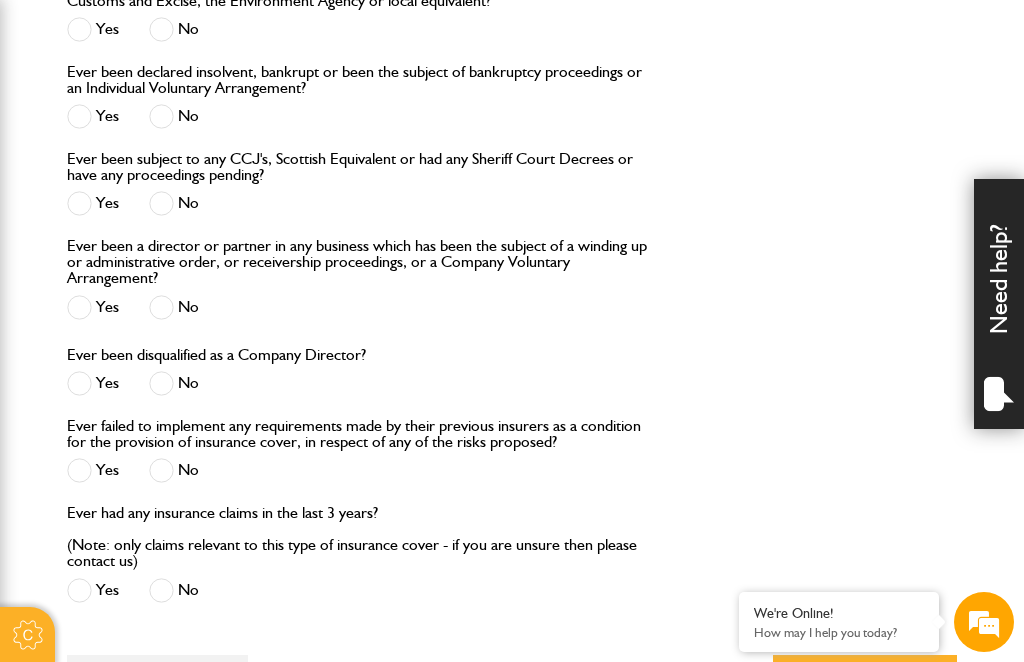 click at bounding box center (161, 203) 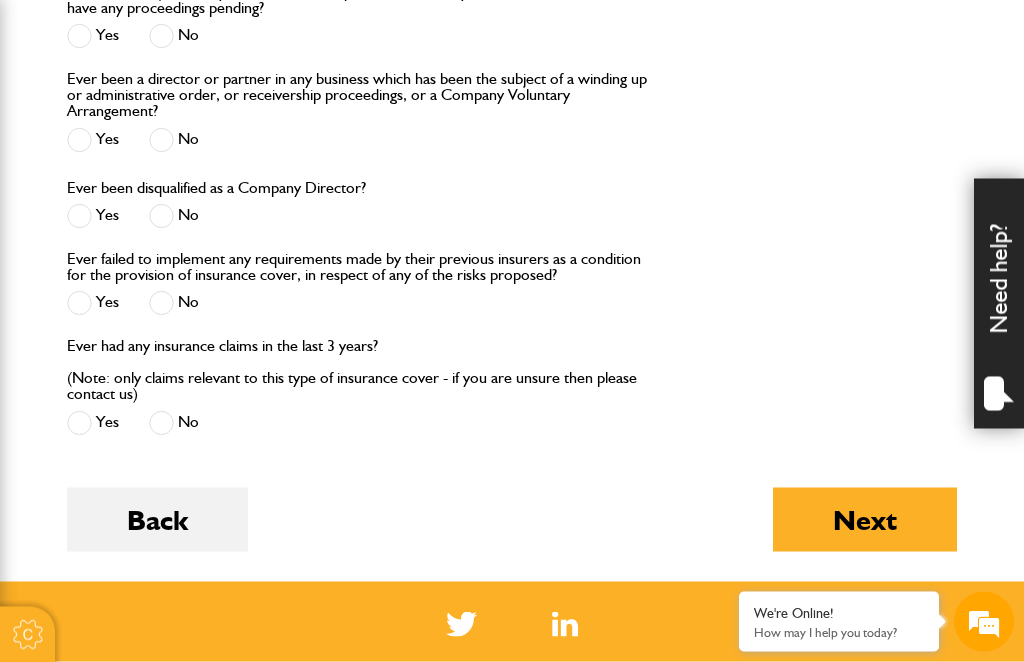 scroll, scrollTop: 2857, scrollLeft: 0, axis: vertical 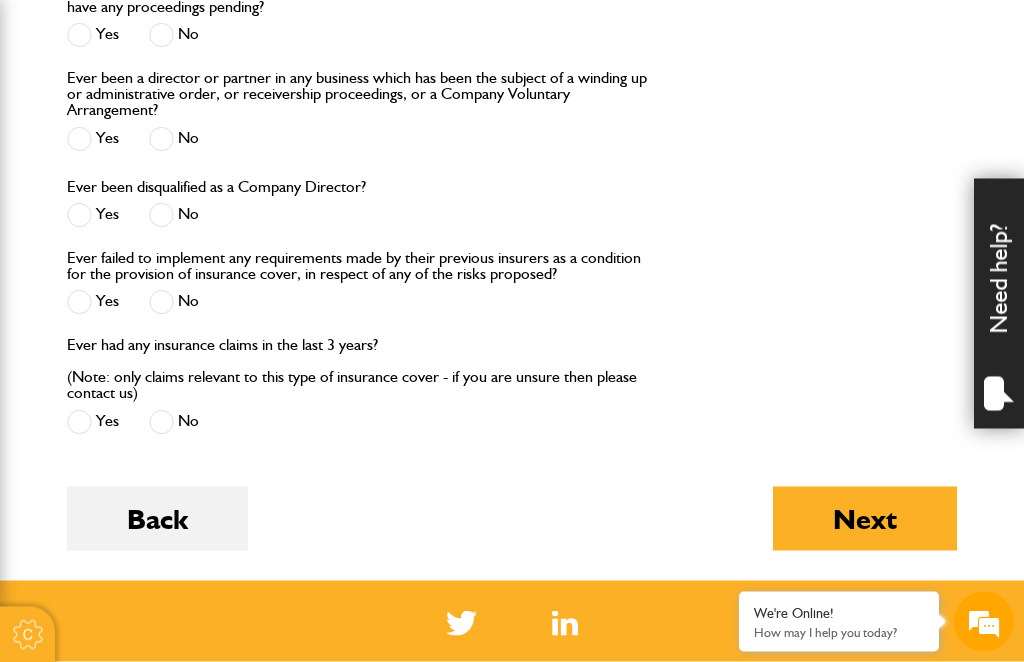 click at bounding box center [161, 422] 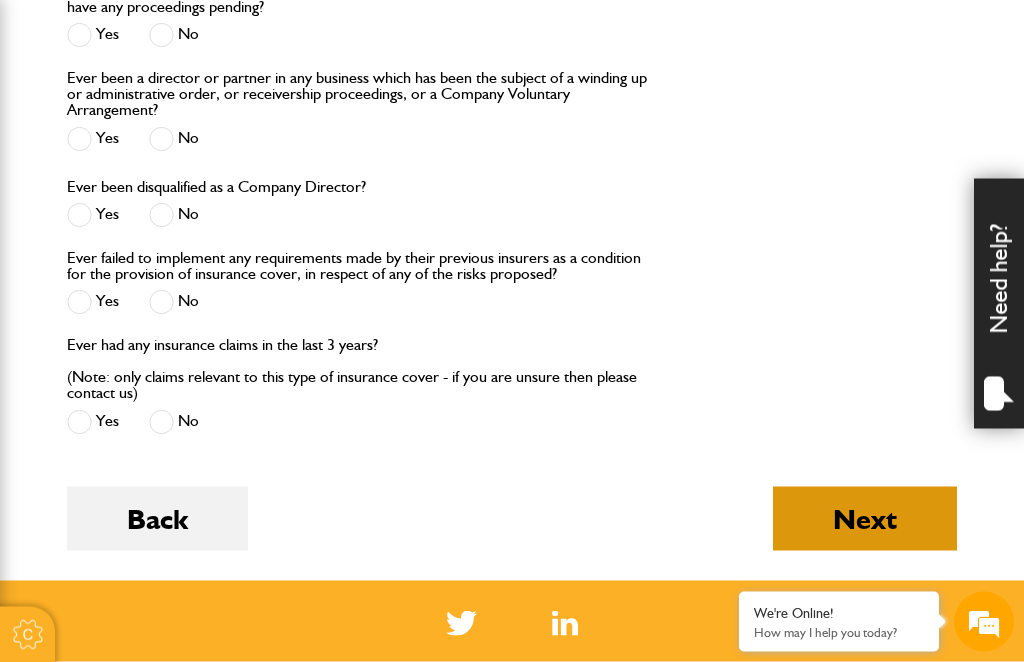 click on "Next" at bounding box center (865, 519) 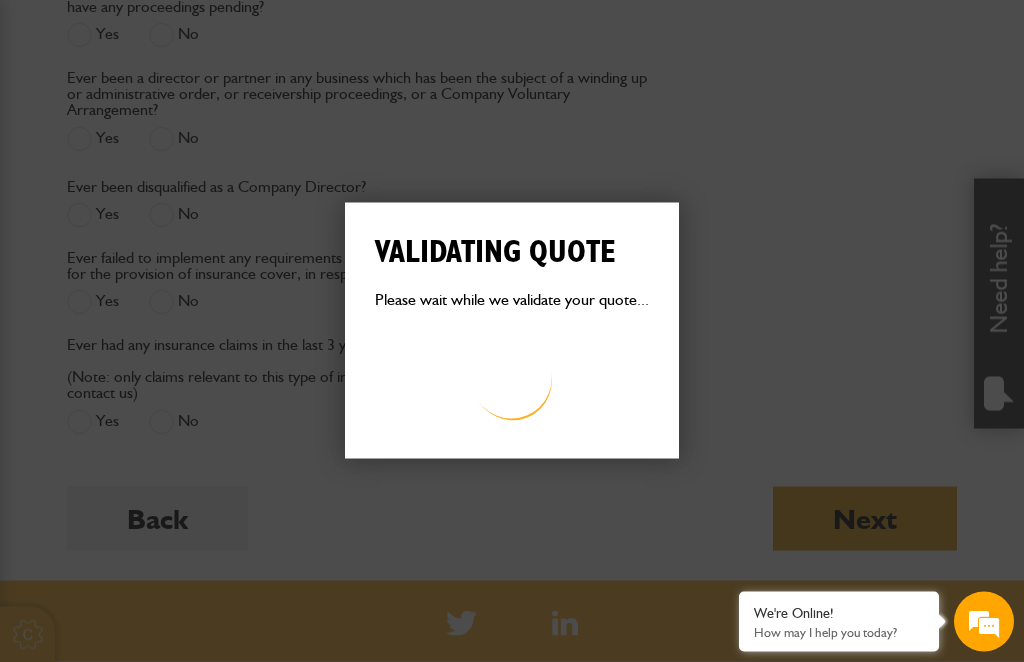 scroll, scrollTop: 2858, scrollLeft: 0, axis: vertical 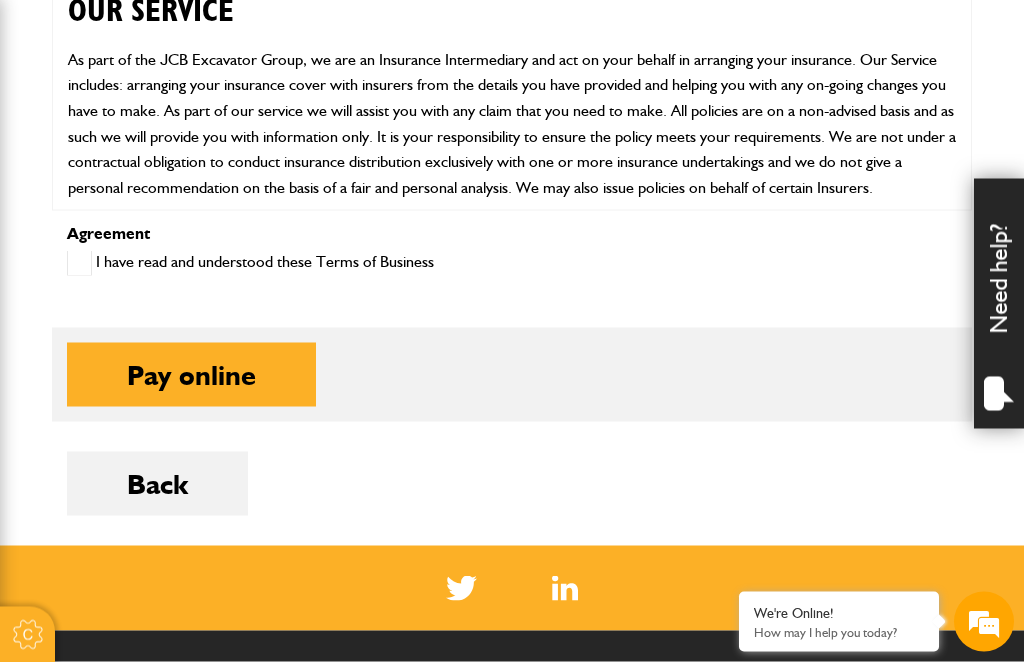 click at bounding box center (79, 263) 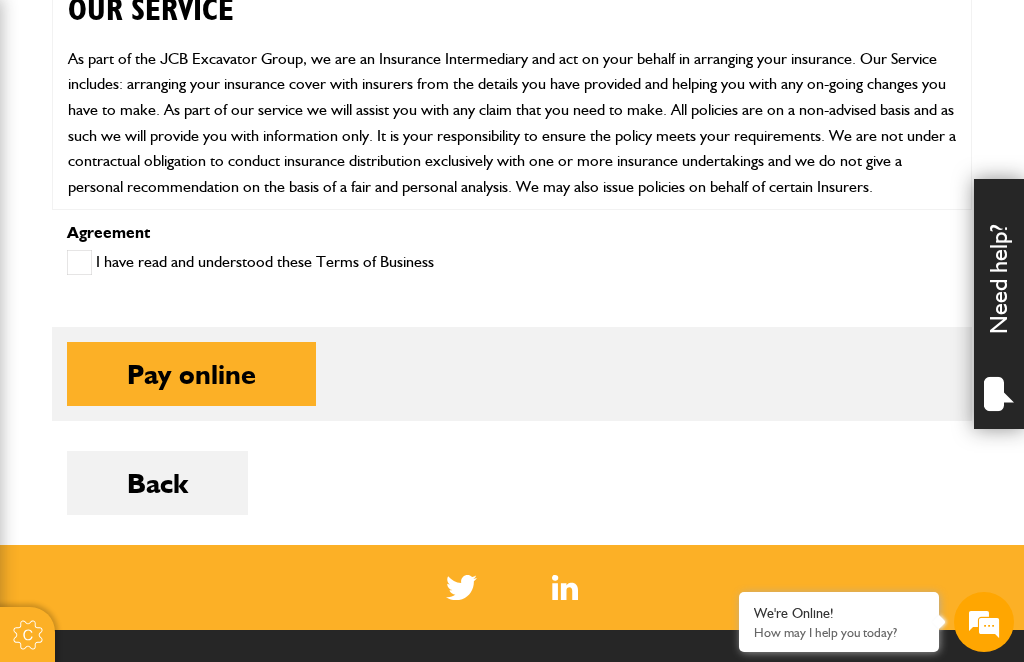 scroll, scrollTop: 0, scrollLeft: 0, axis: both 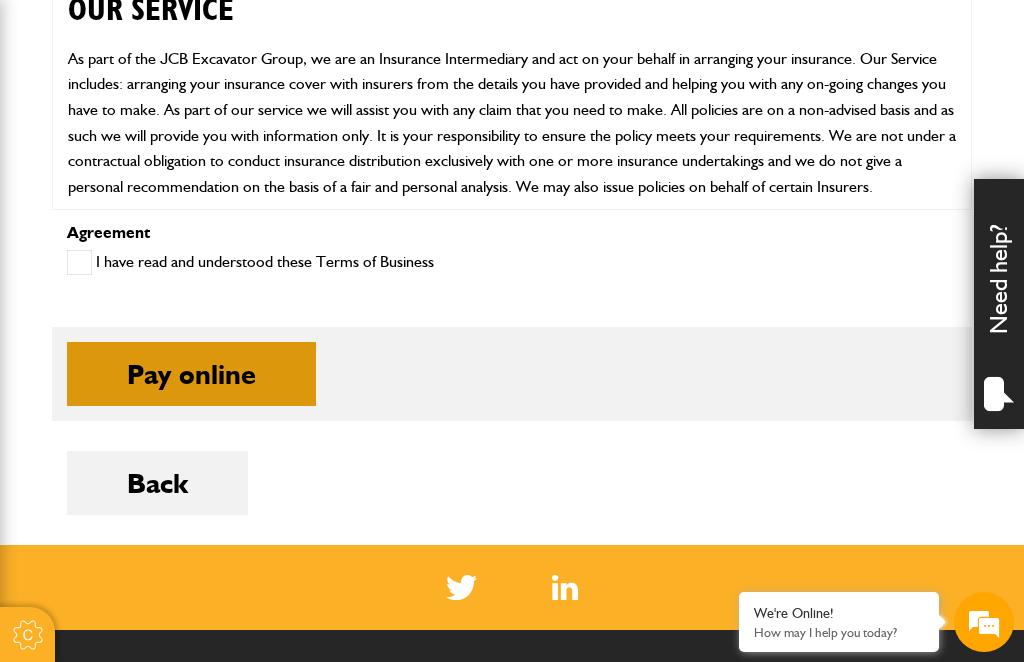 click on "Pay online" at bounding box center (191, 374) 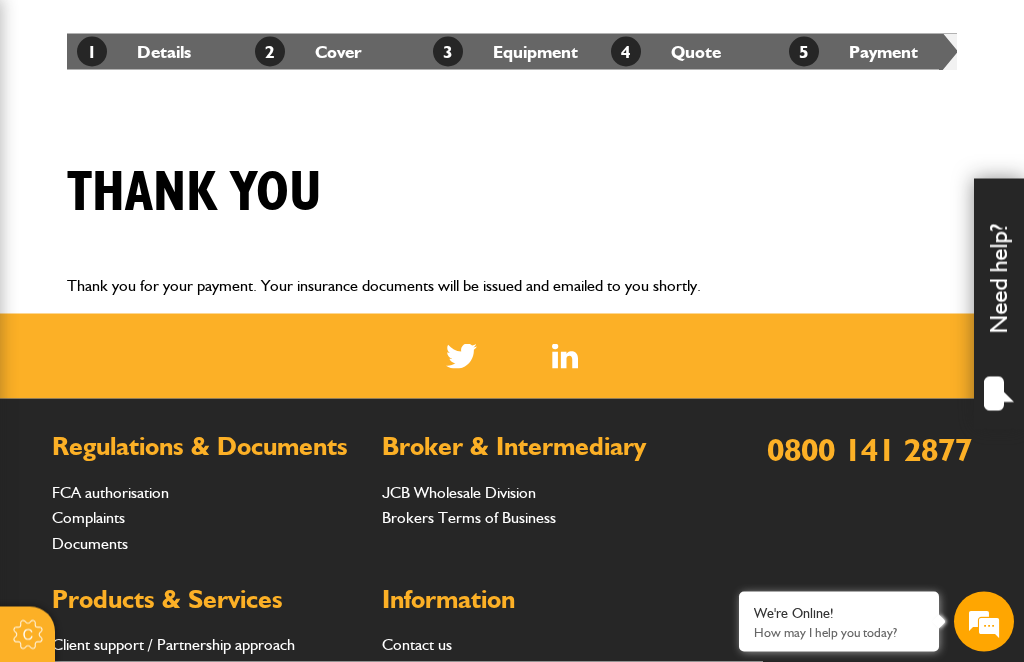 scroll, scrollTop: 364, scrollLeft: 0, axis: vertical 